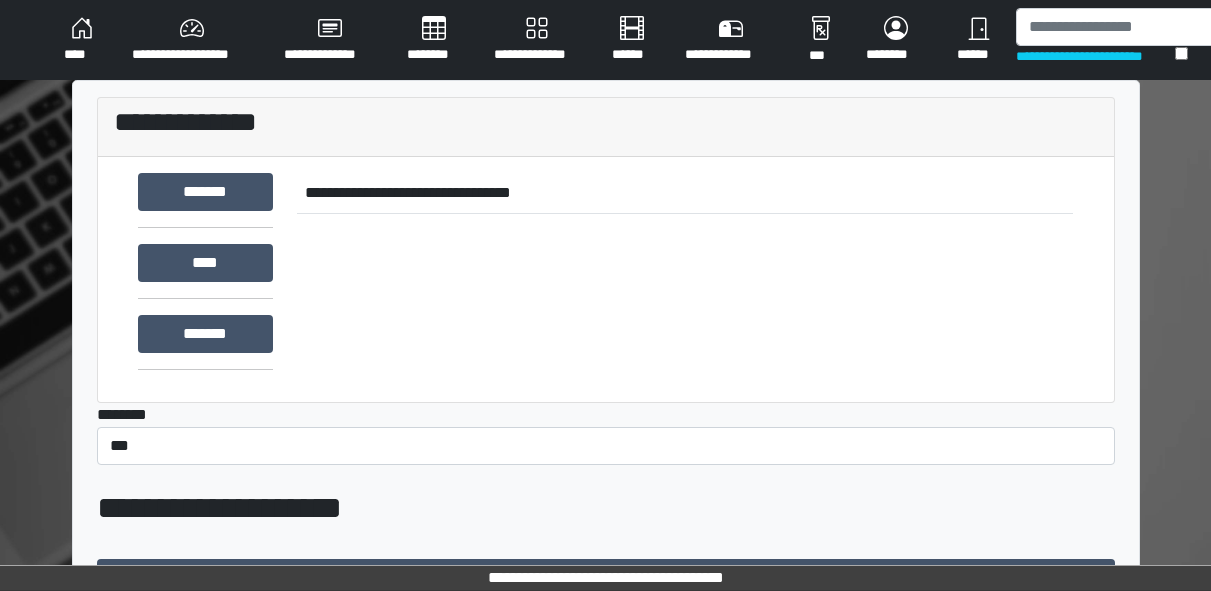 scroll, scrollTop: 0, scrollLeft: 0, axis: both 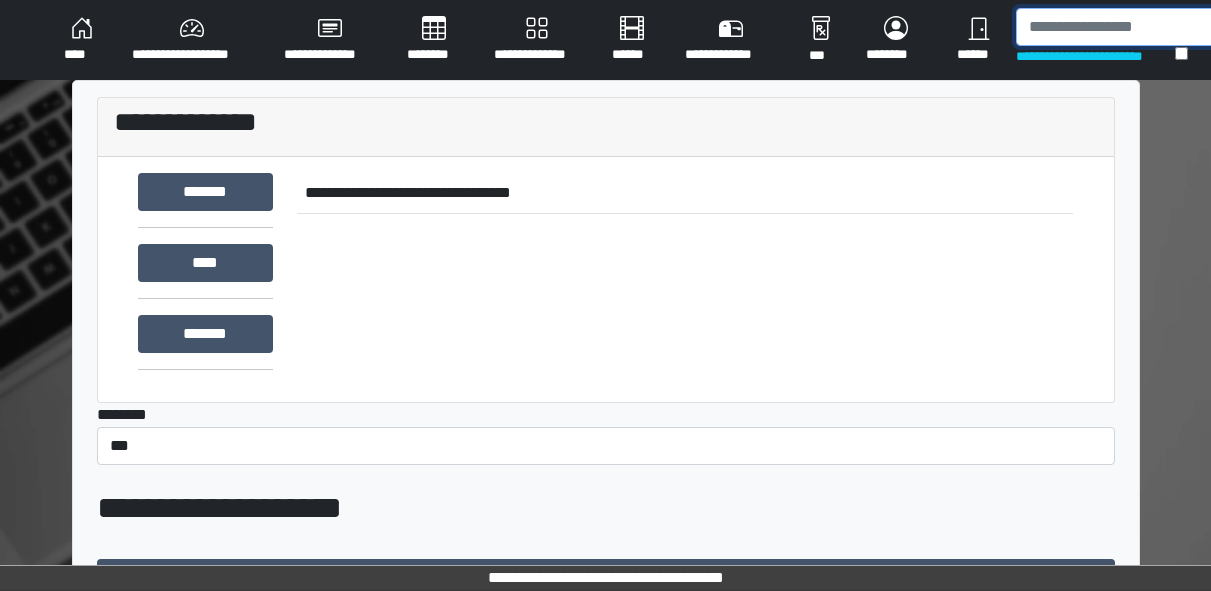 click at bounding box center (1119, 27) 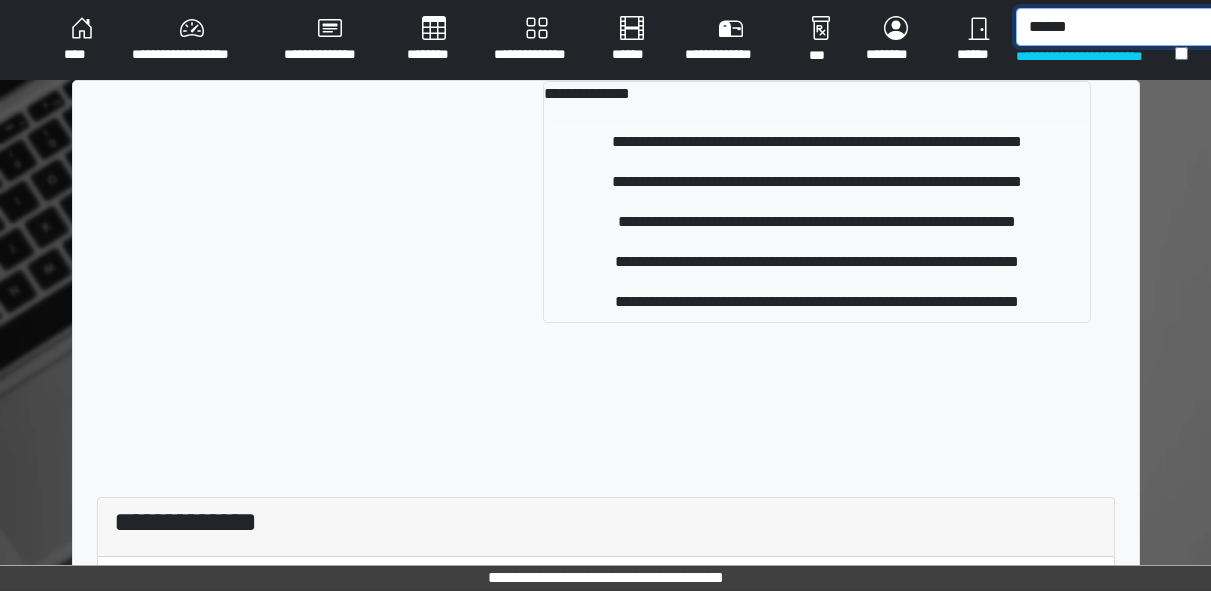type on "******" 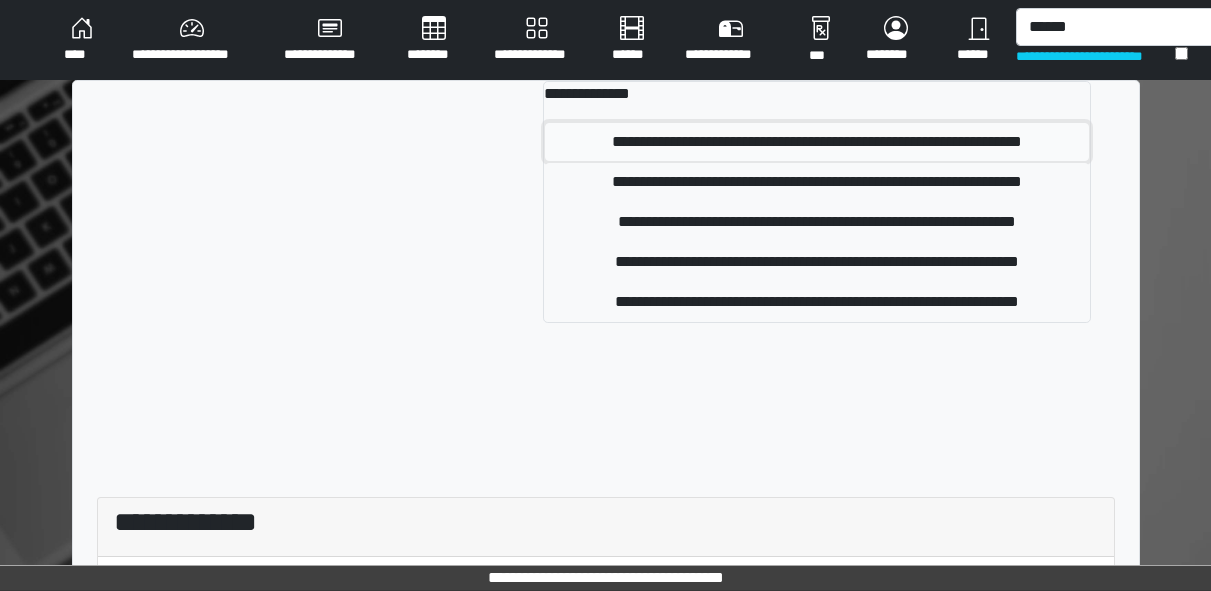 click on "**********" at bounding box center (816, 142) 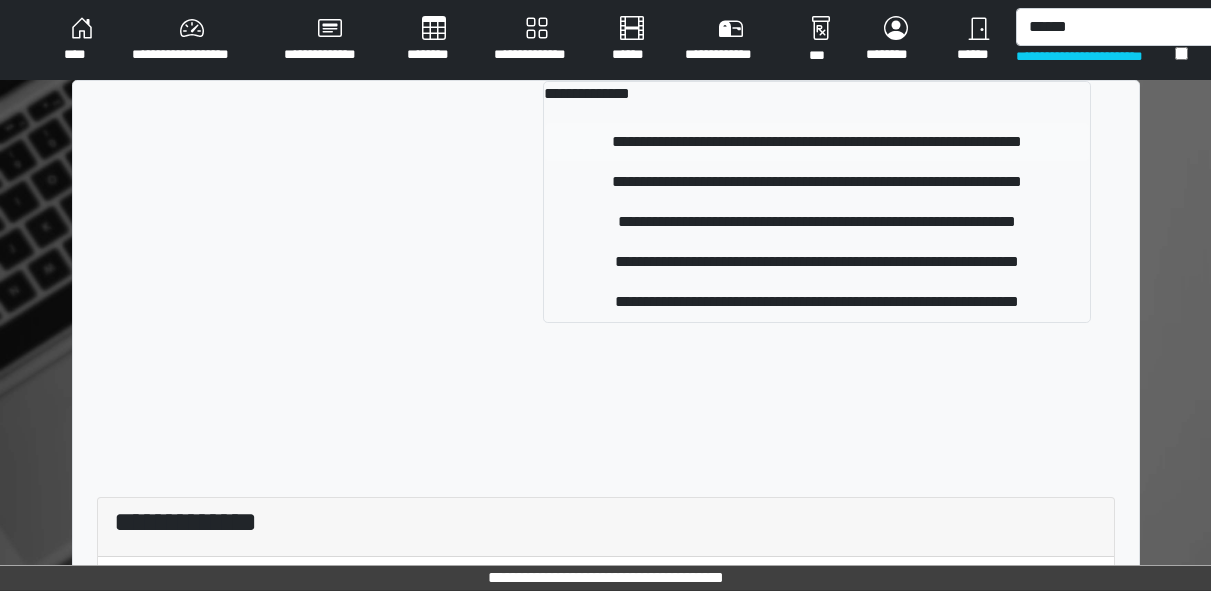 type 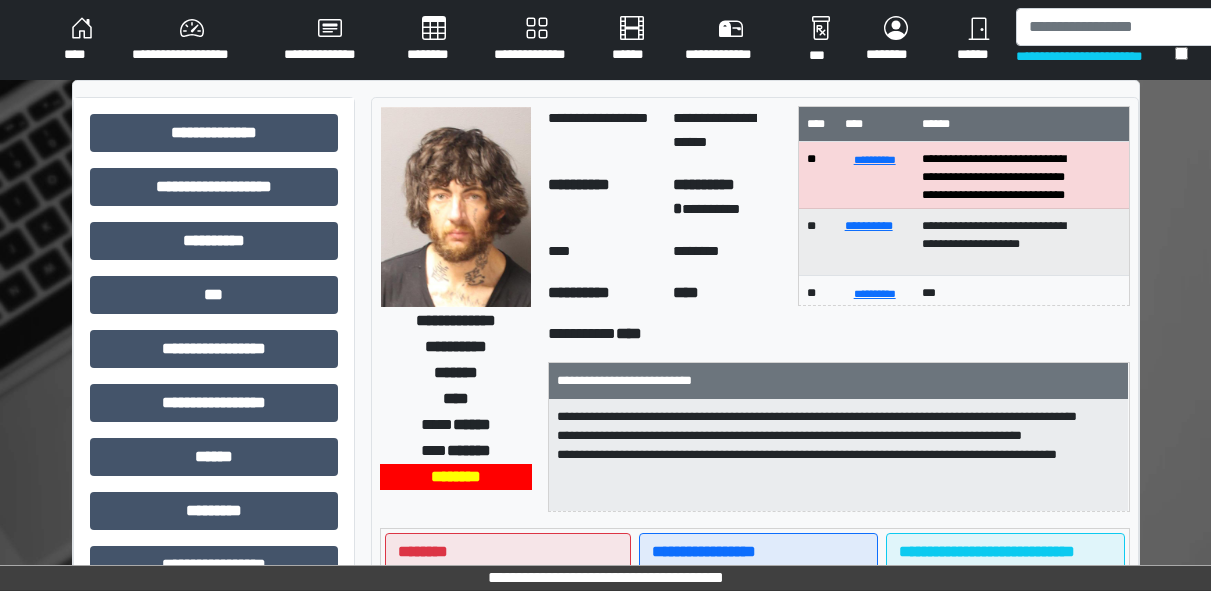 scroll, scrollTop: 58, scrollLeft: 0, axis: vertical 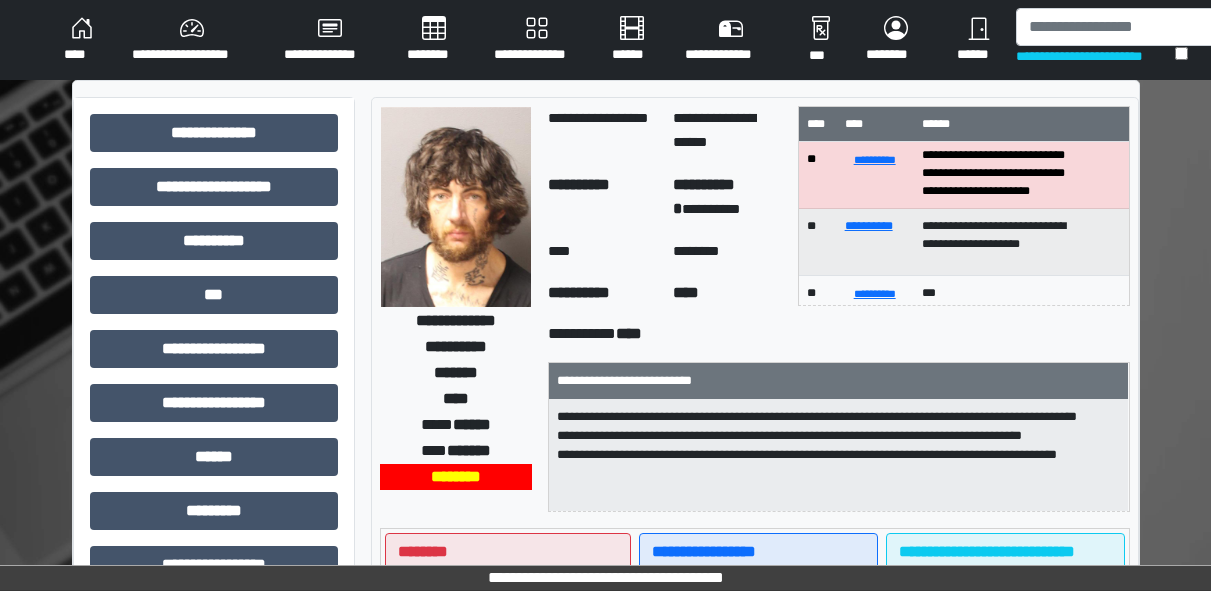 click on "****" at bounding box center [82, 40] 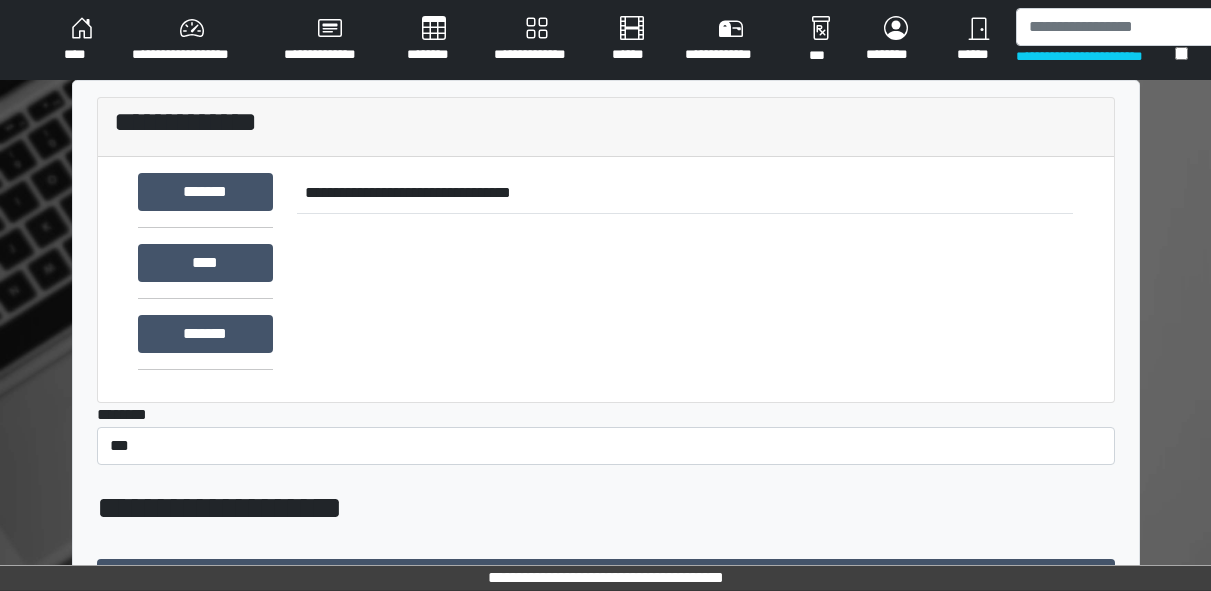 scroll, scrollTop: 810, scrollLeft: 0, axis: vertical 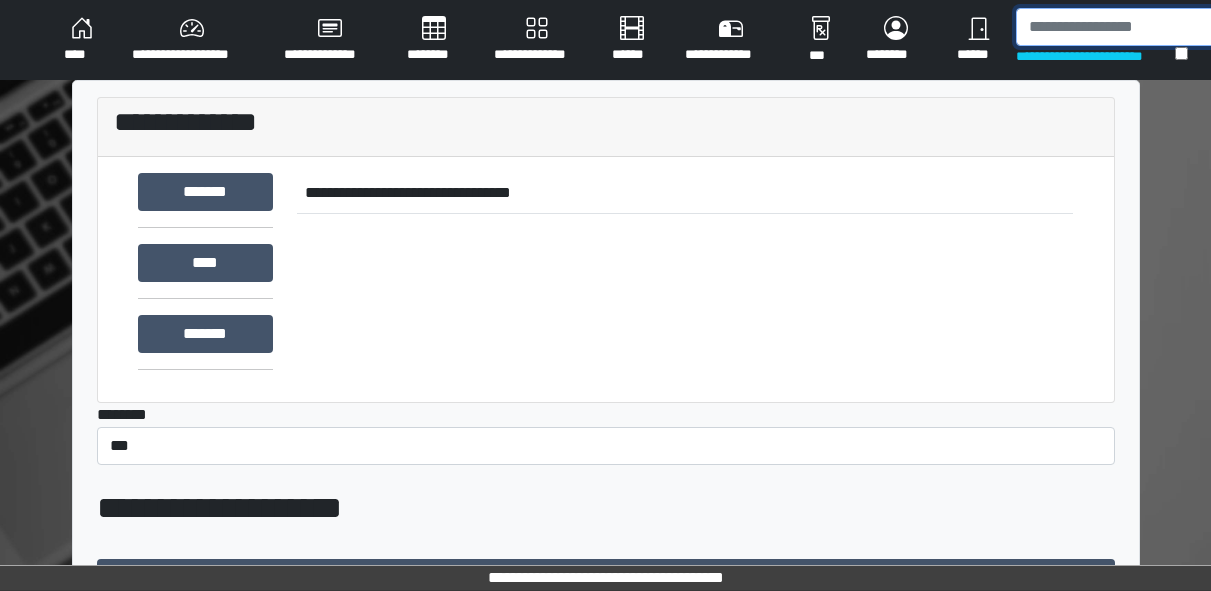 click at bounding box center [1119, 27] 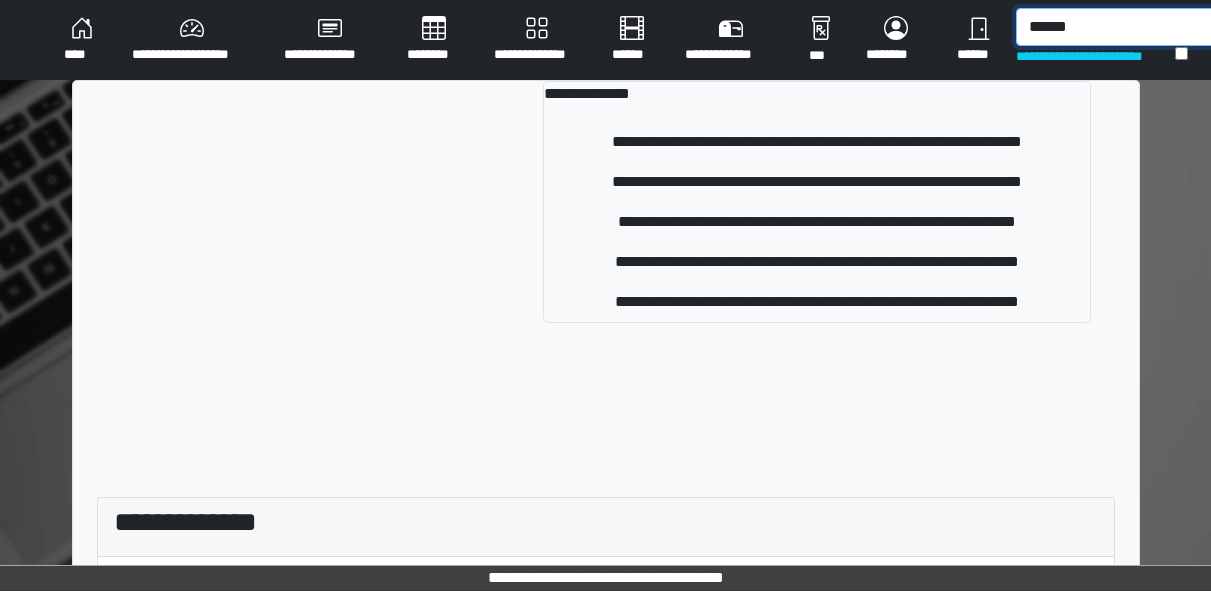 type on "******" 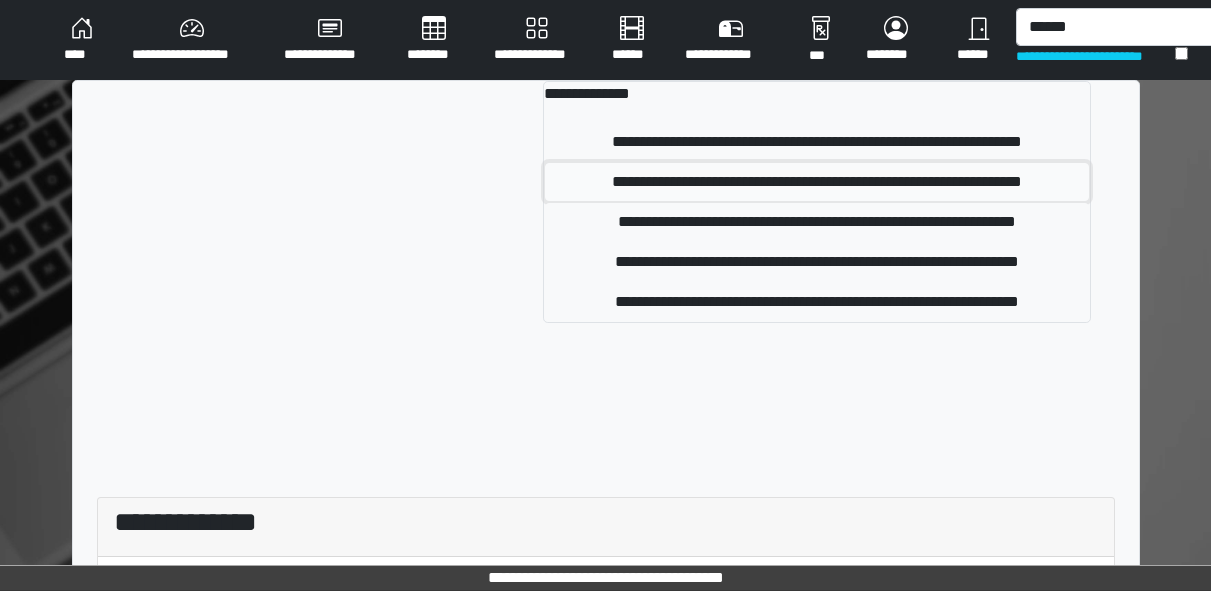 click on "**********" at bounding box center [816, 182] 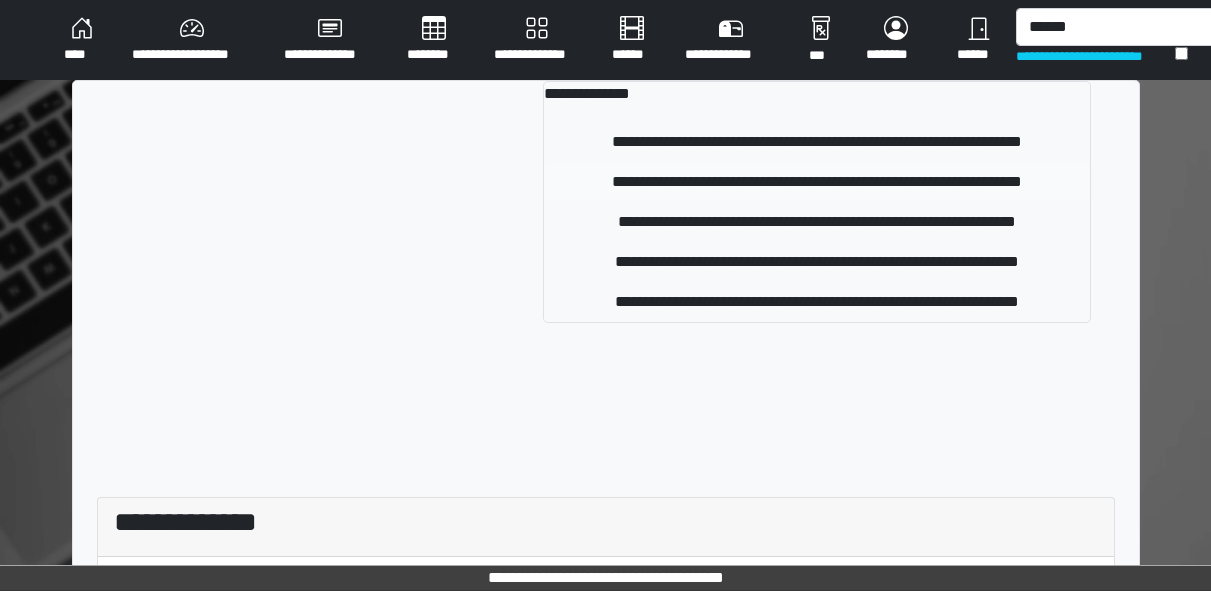 type 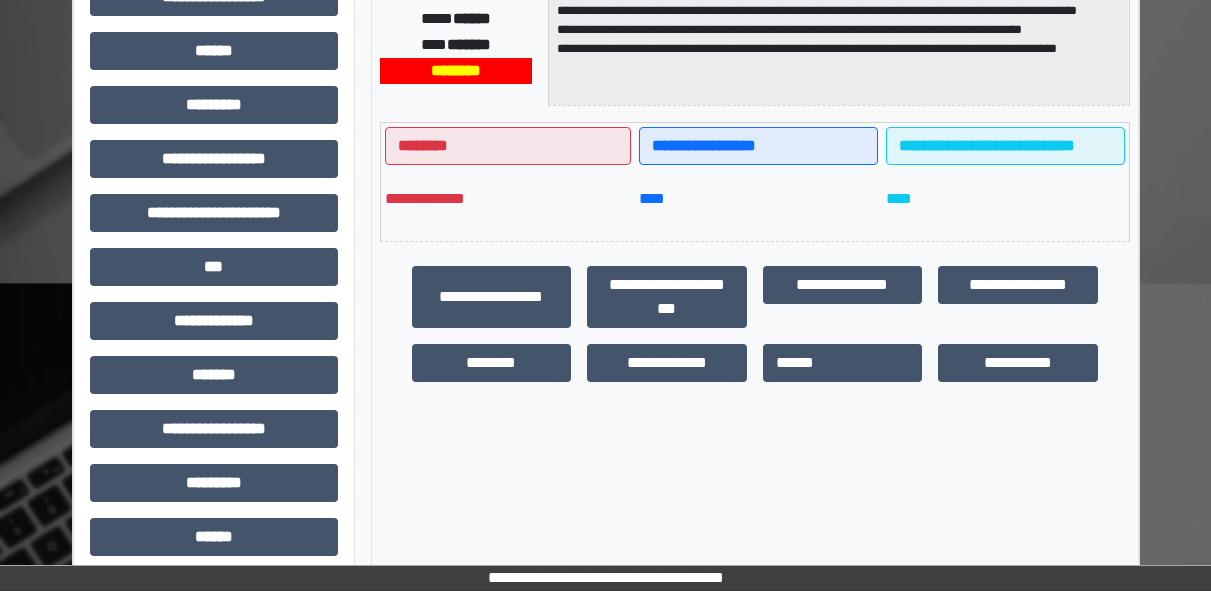 scroll, scrollTop: 407, scrollLeft: 0, axis: vertical 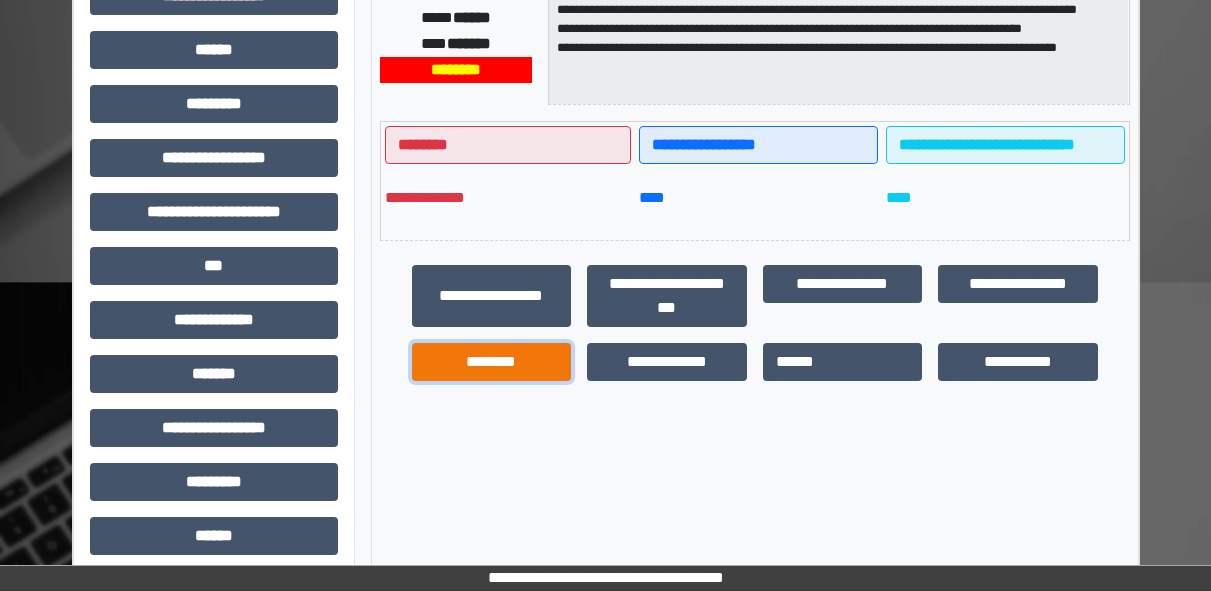 click on "********" at bounding box center (492, 362) 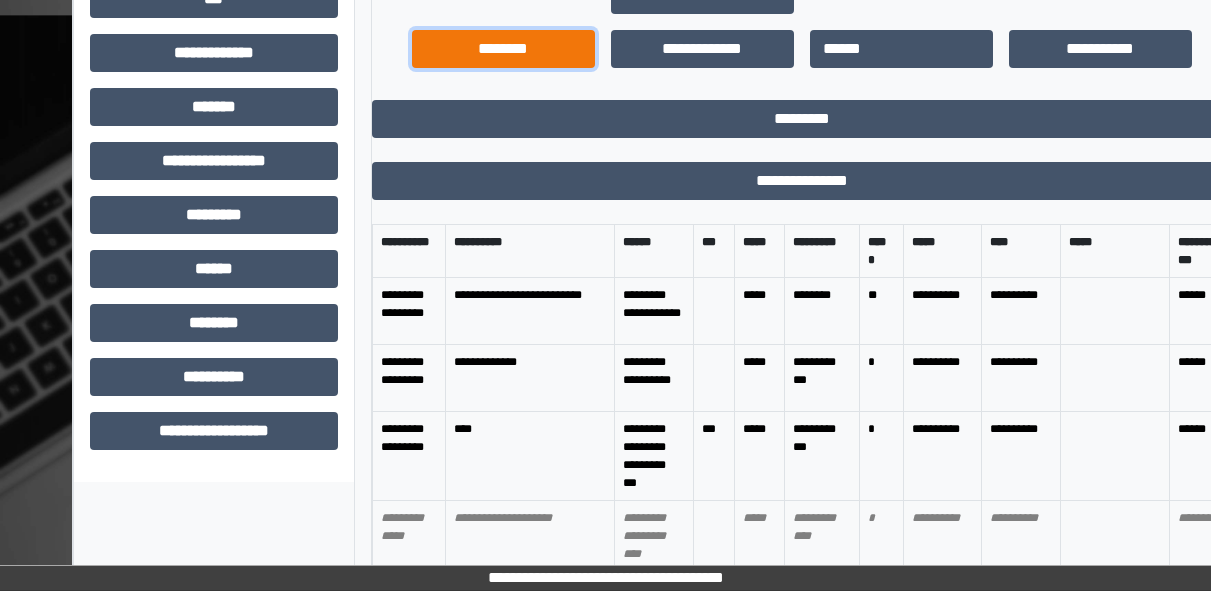 scroll, scrollTop: 805, scrollLeft: 0, axis: vertical 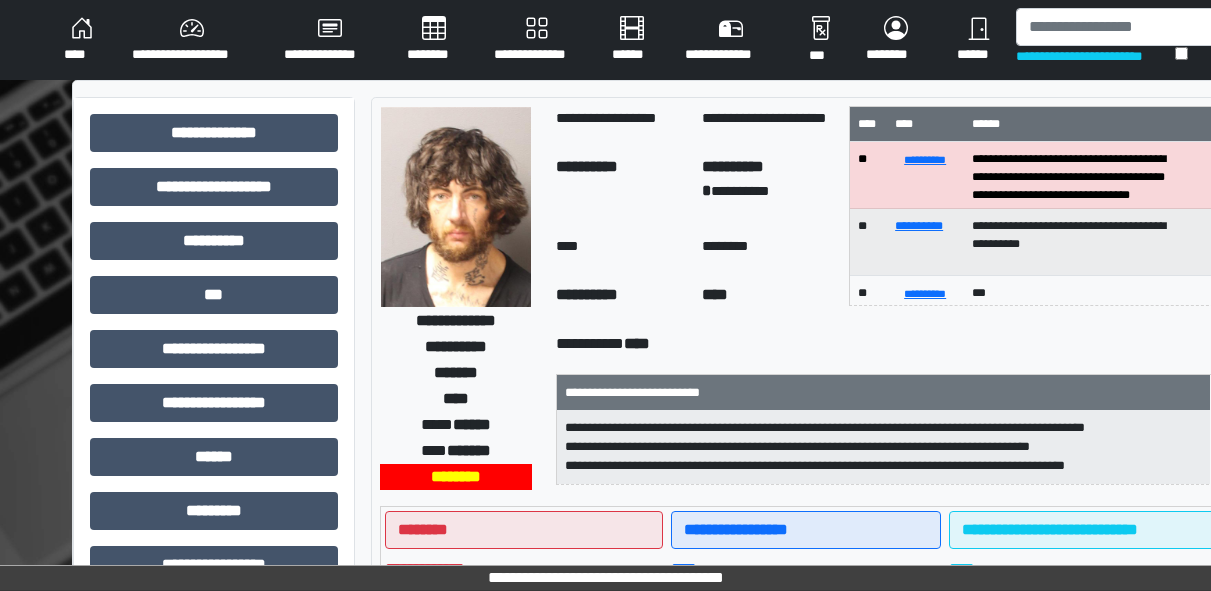 click on "****" at bounding box center [82, 40] 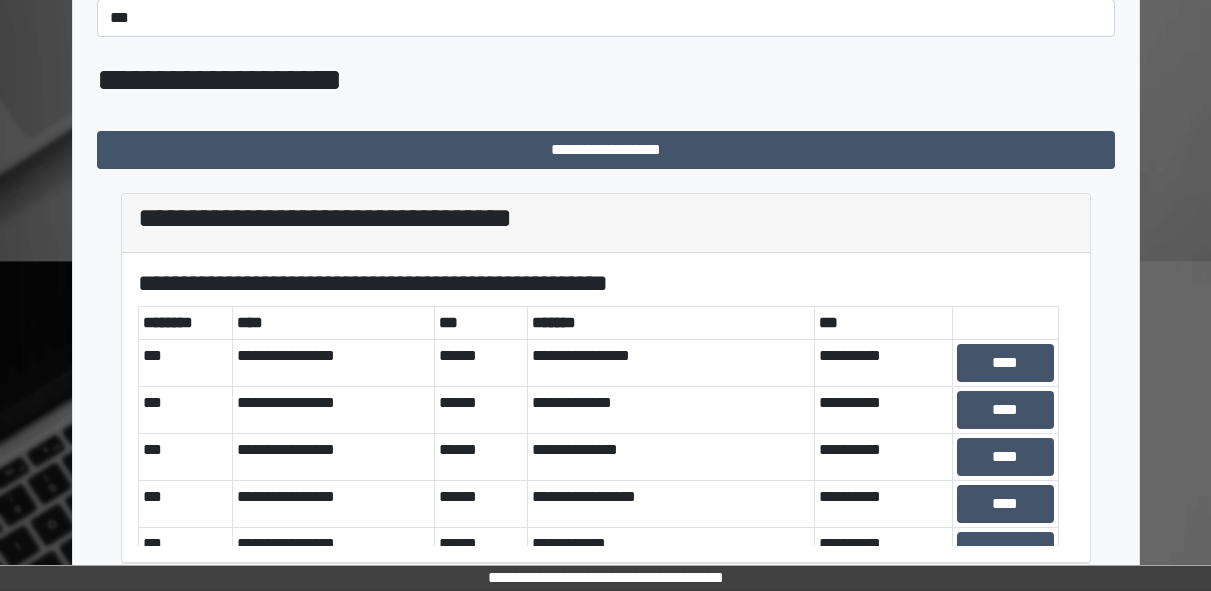 scroll, scrollTop: 446, scrollLeft: 0, axis: vertical 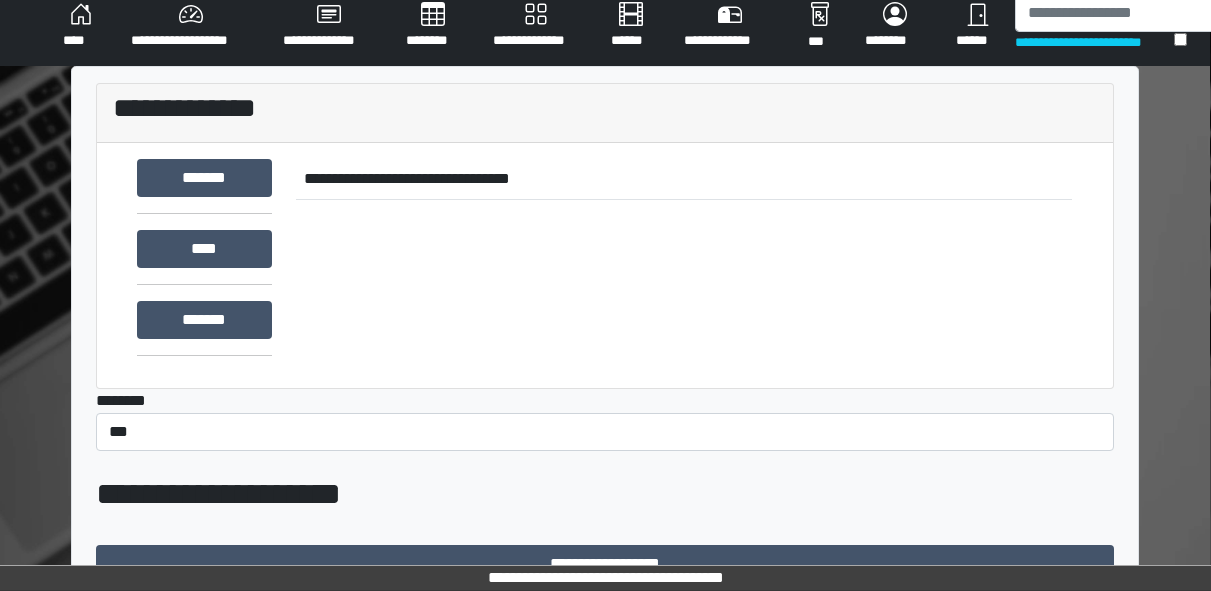 click on "**********" at bounding box center (605, 718) 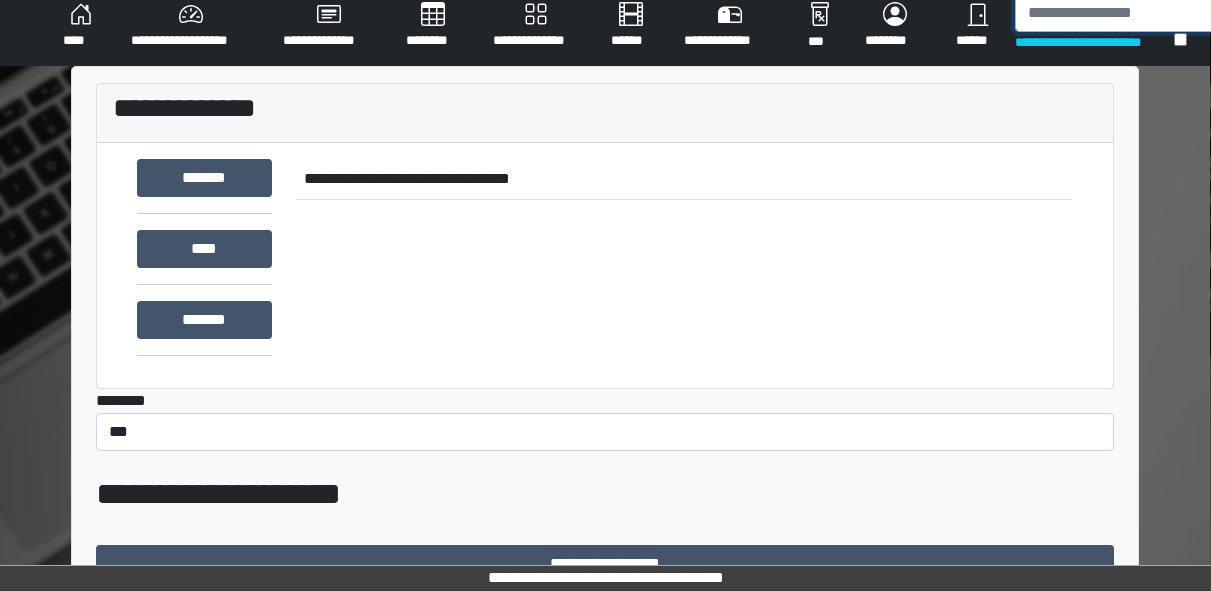 click at bounding box center (1118, 13) 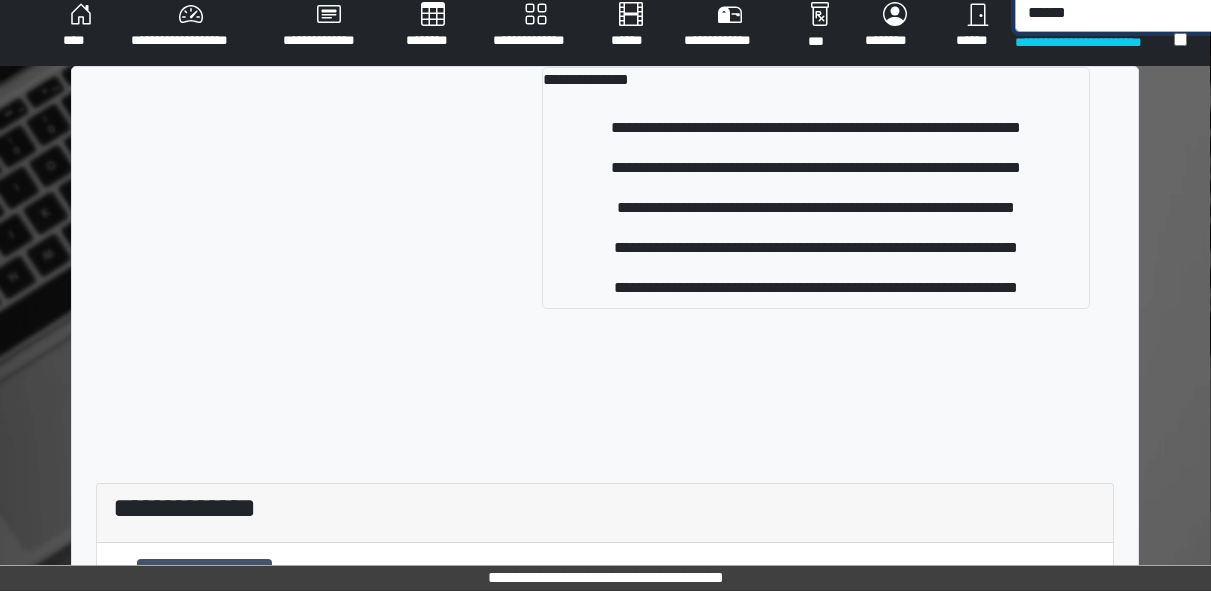 scroll, scrollTop: 0, scrollLeft: 1, axis: horizontal 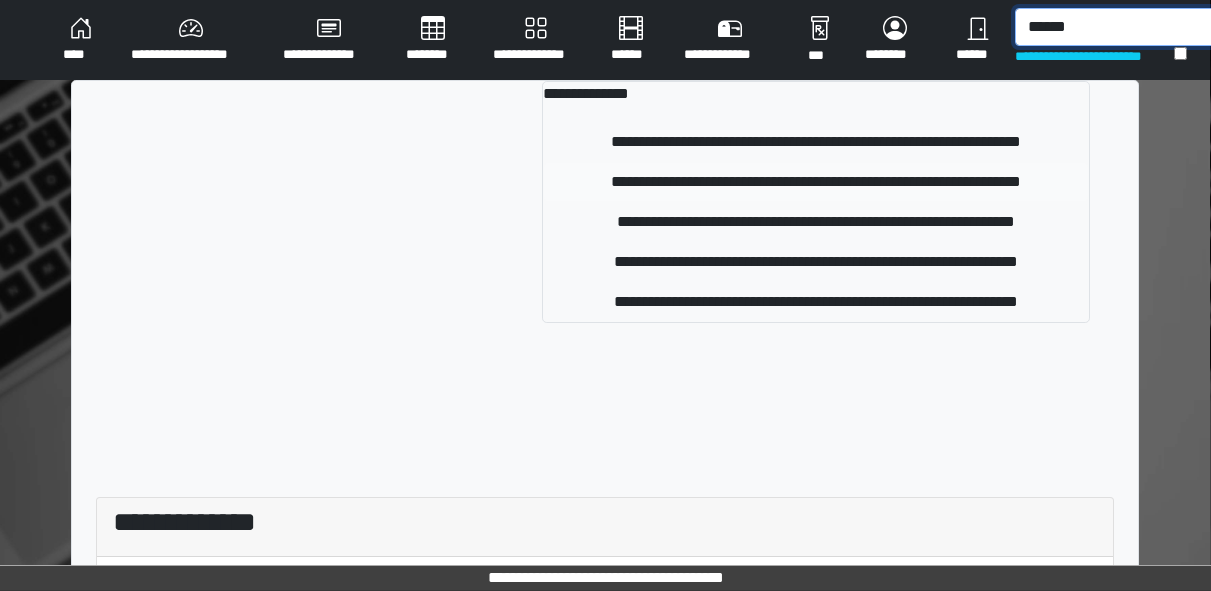 type on "******" 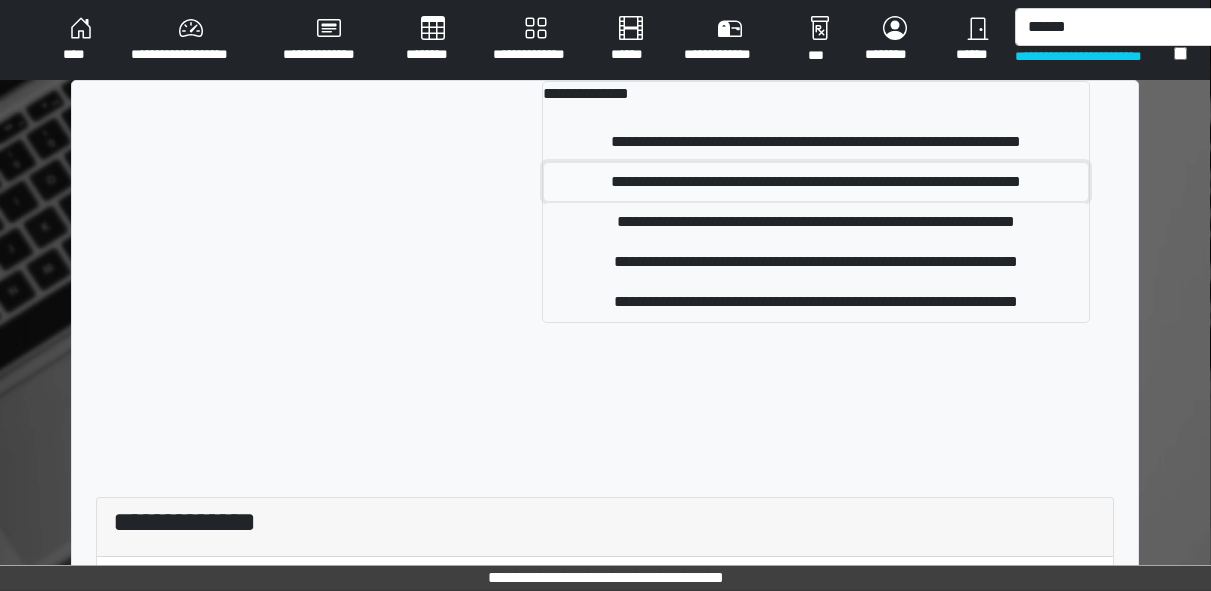 click on "**********" at bounding box center [815, 182] 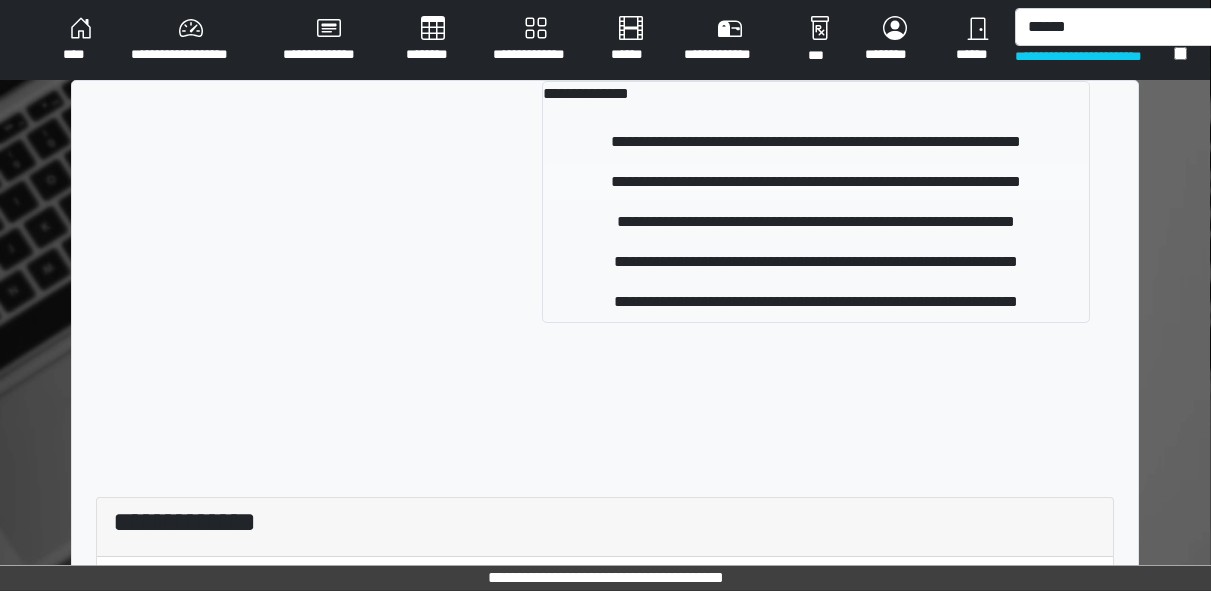 type 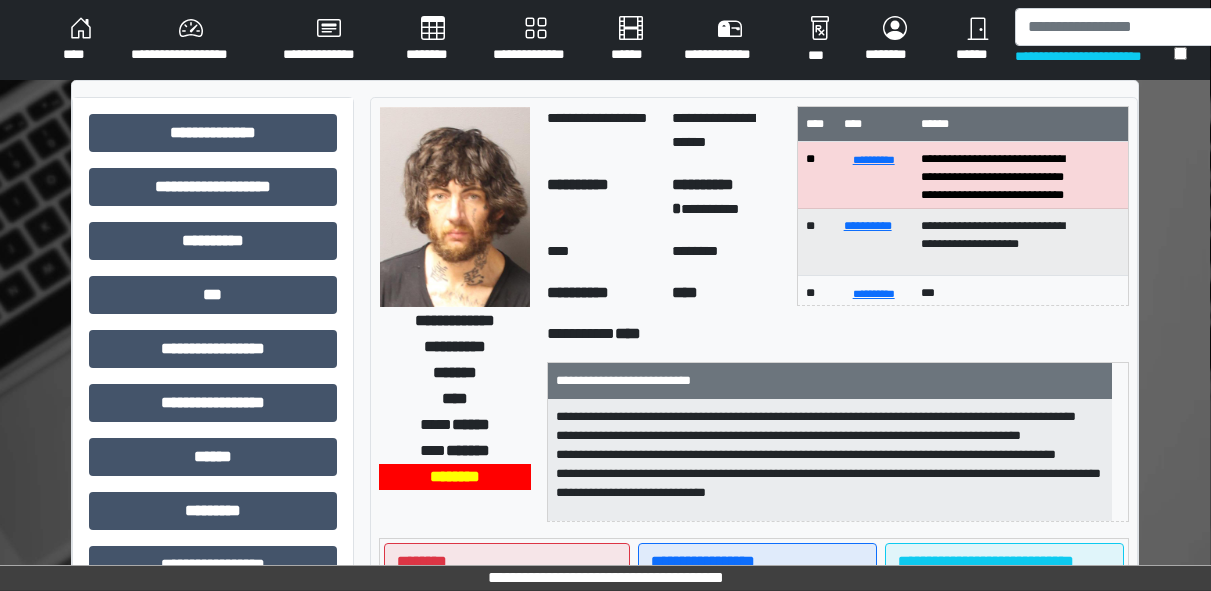 scroll, scrollTop: 44, scrollLeft: 0, axis: vertical 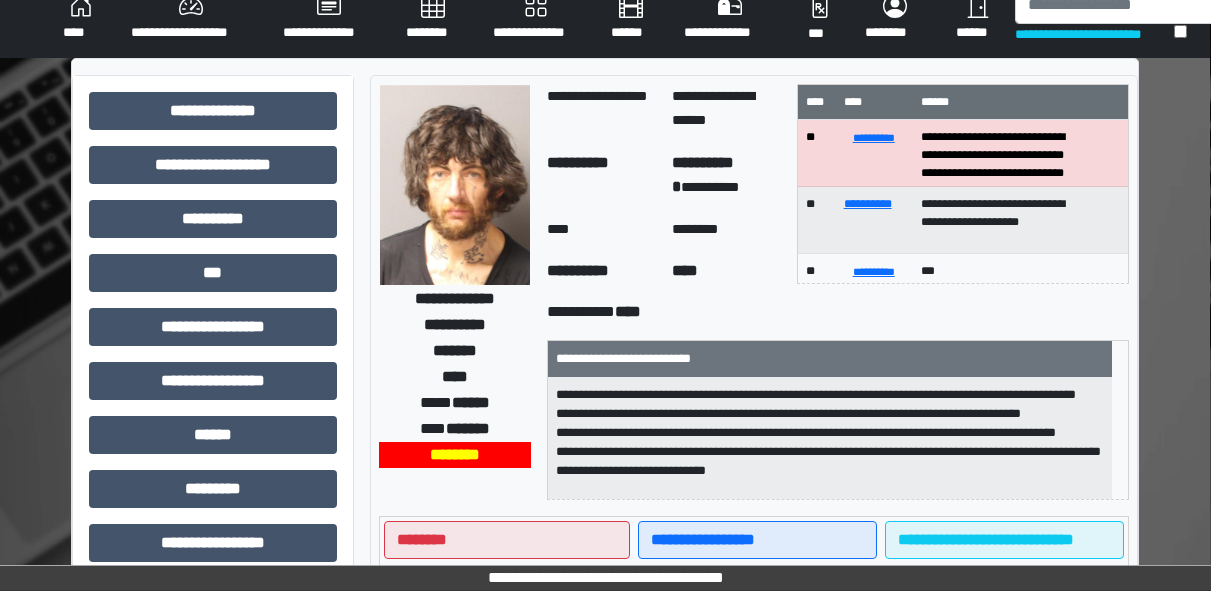 click on "**********" at bounding box center (830, 439) 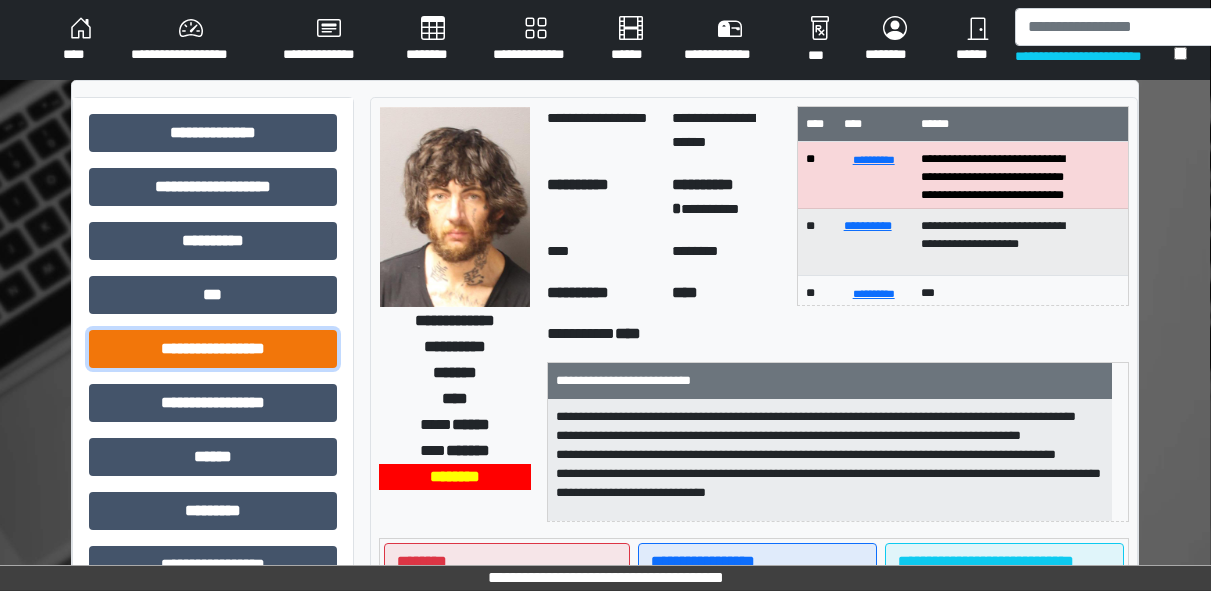 click on "**********" at bounding box center (213, 349) 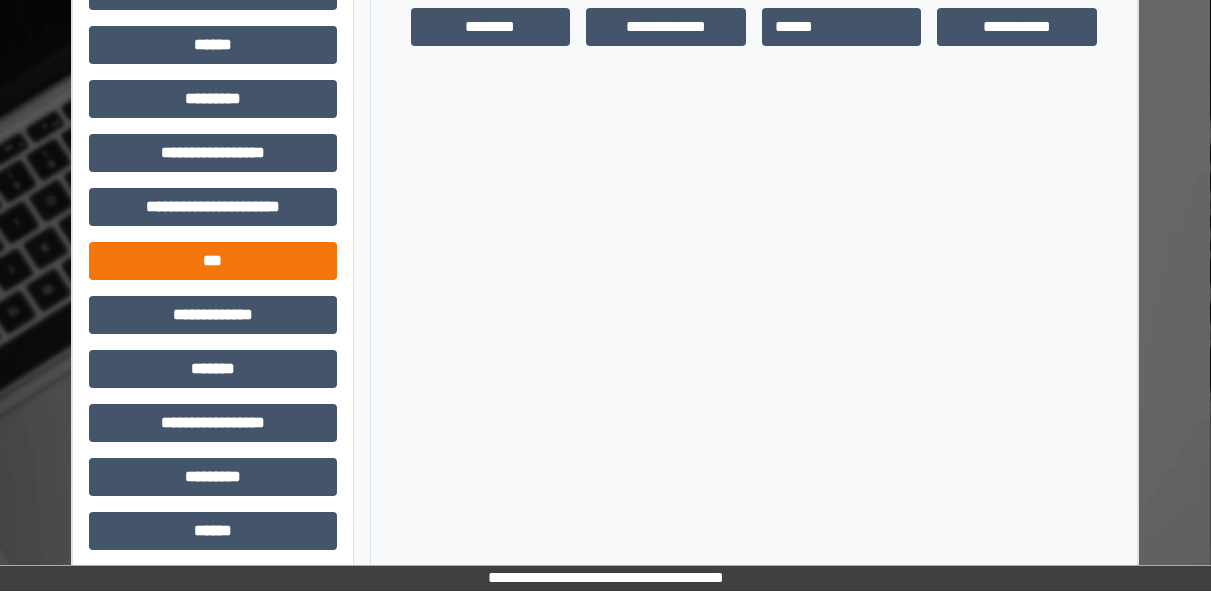scroll, scrollTop: 754, scrollLeft: 1, axis: both 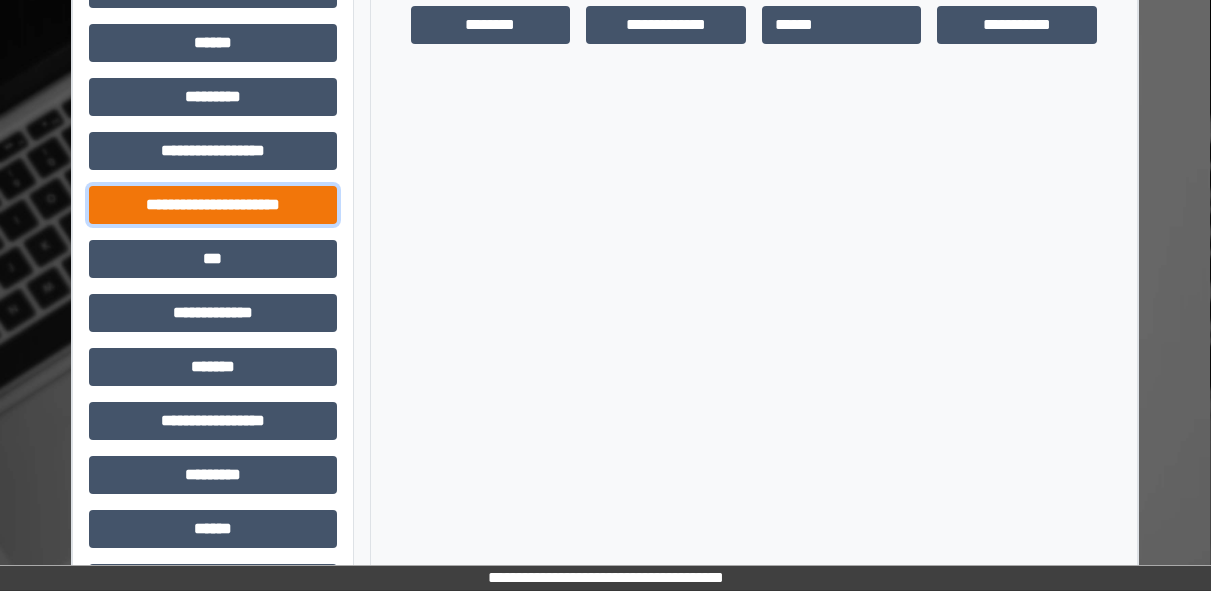 click on "**********" at bounding box center [213, 205] 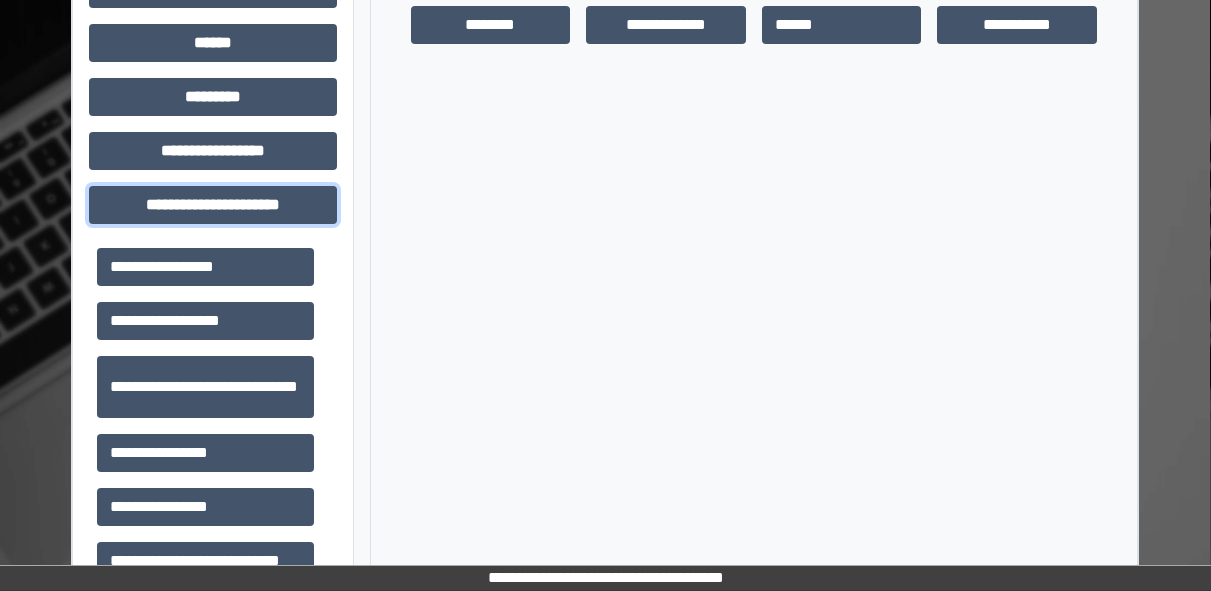 scroll, scrollTop: 46, scrollLeft: 0, axis: vertical 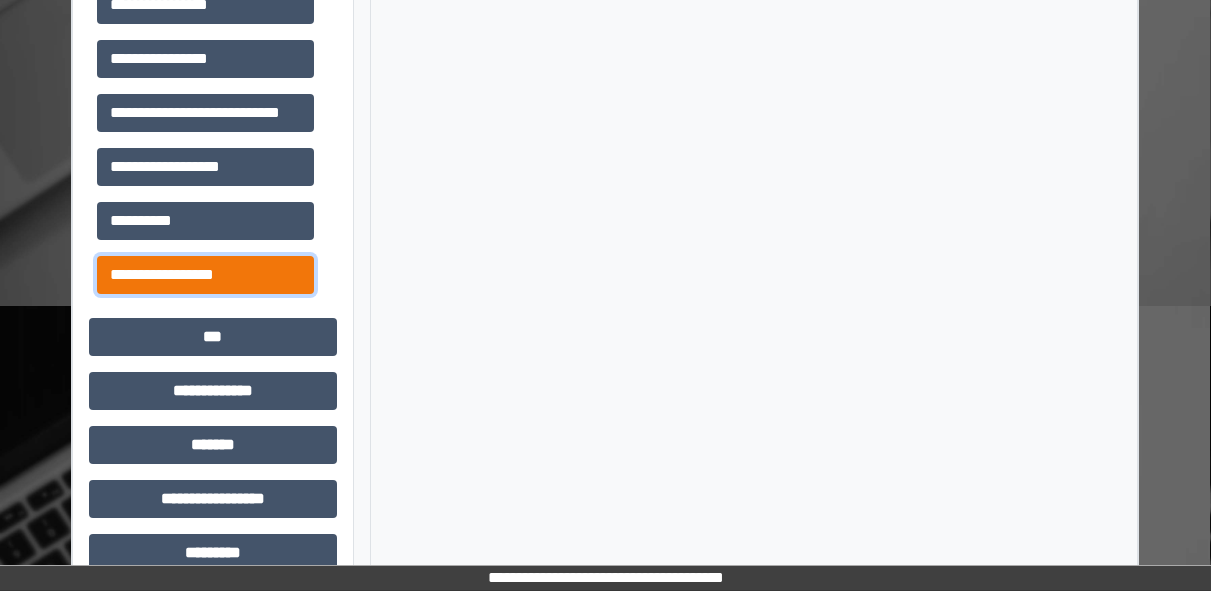 click on "**********" at bounding box center (205, 275) 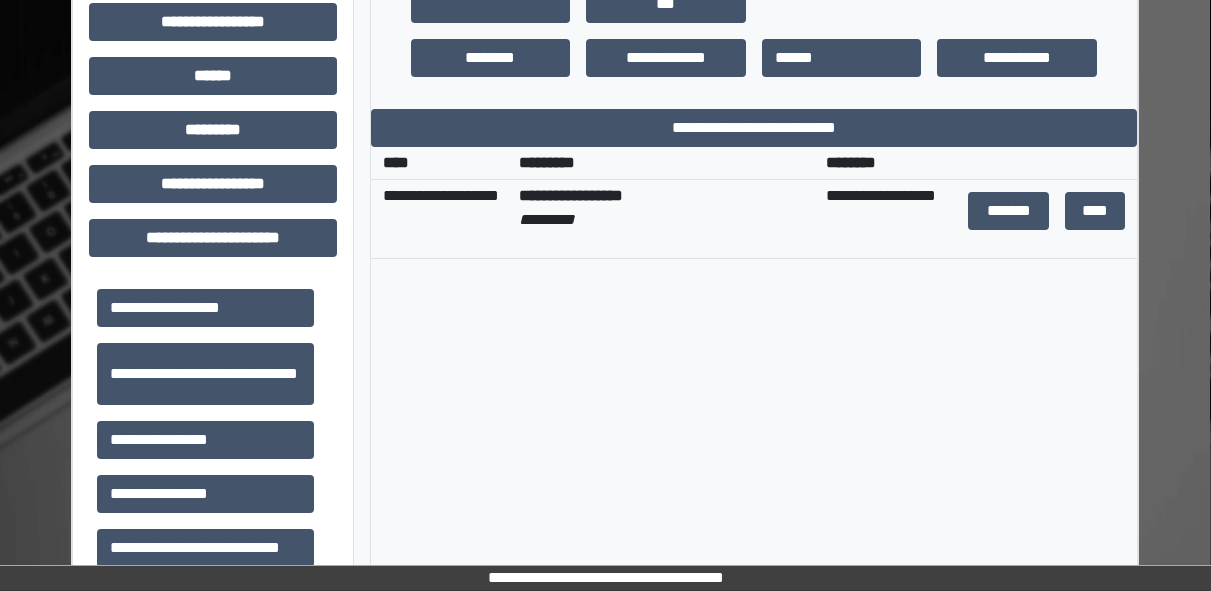 scroll, scrollTop: 720, scrollLeft: 1, axis: both 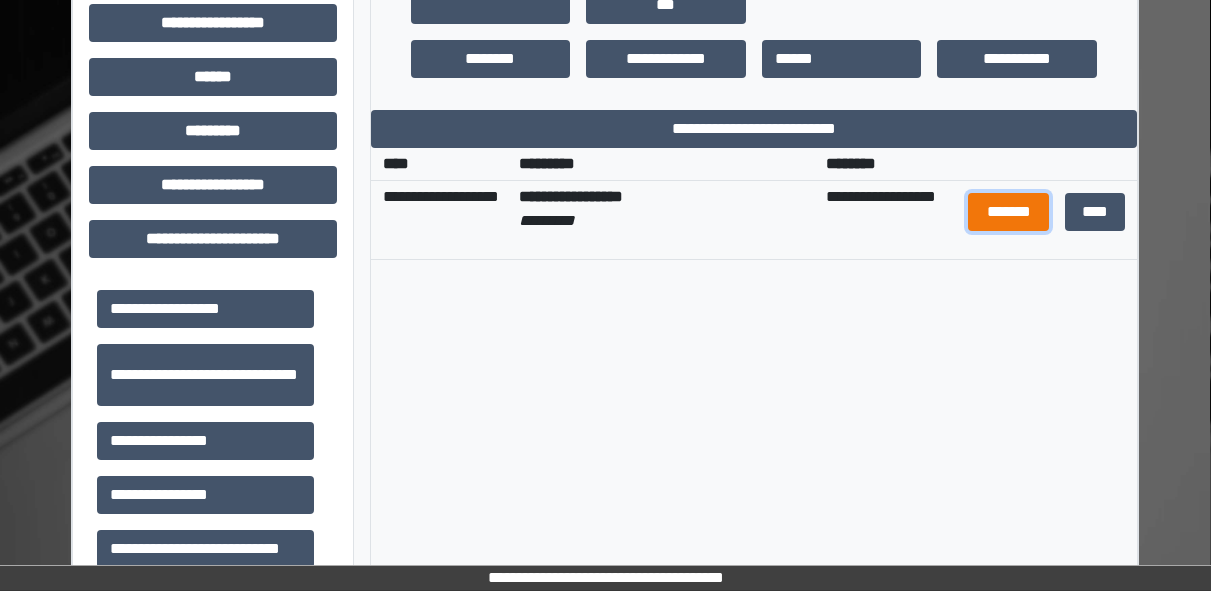 click on "*******" at bounding box center (1008, 212) 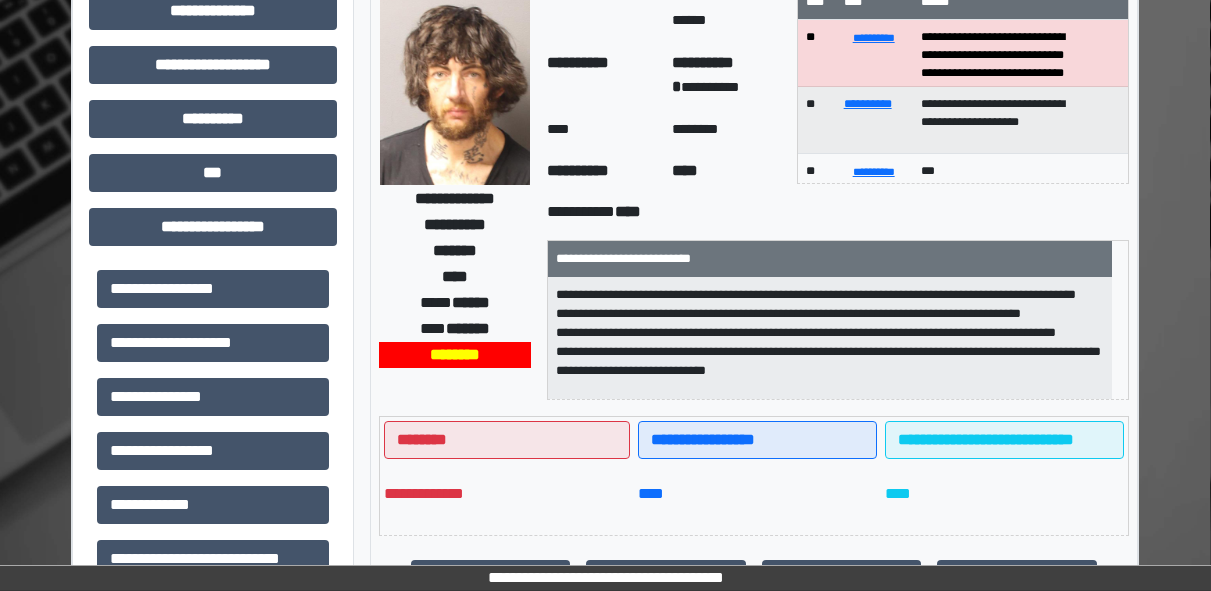 scroll, scrollTop: 104, scrollLeft: 1, axis: both 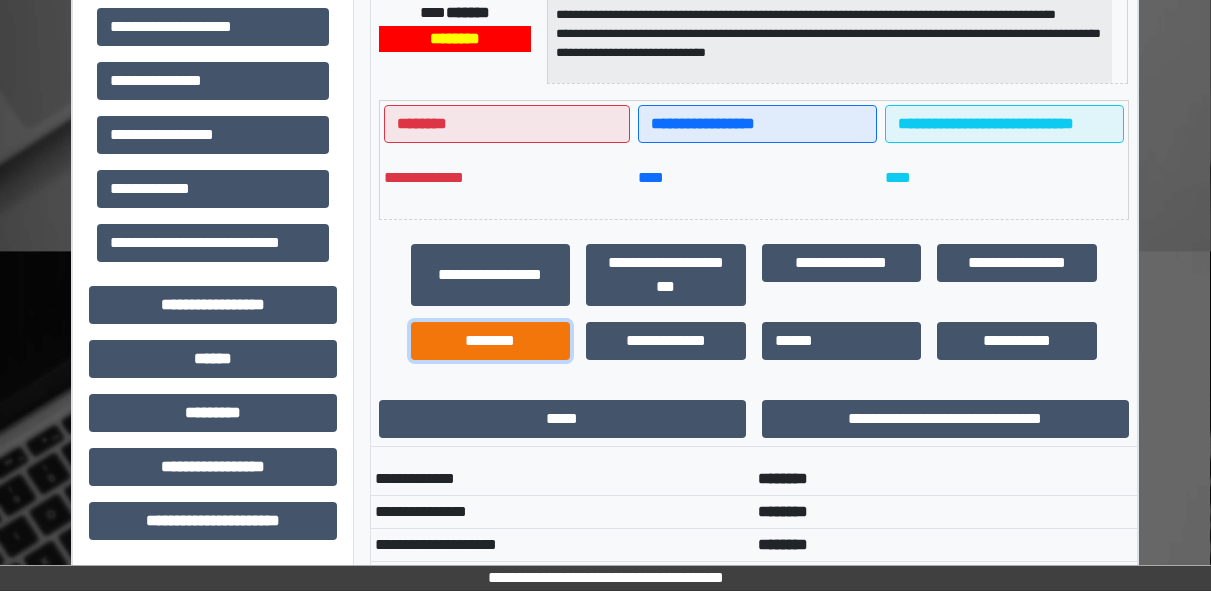click on "********" at bounding box center [491, 341] 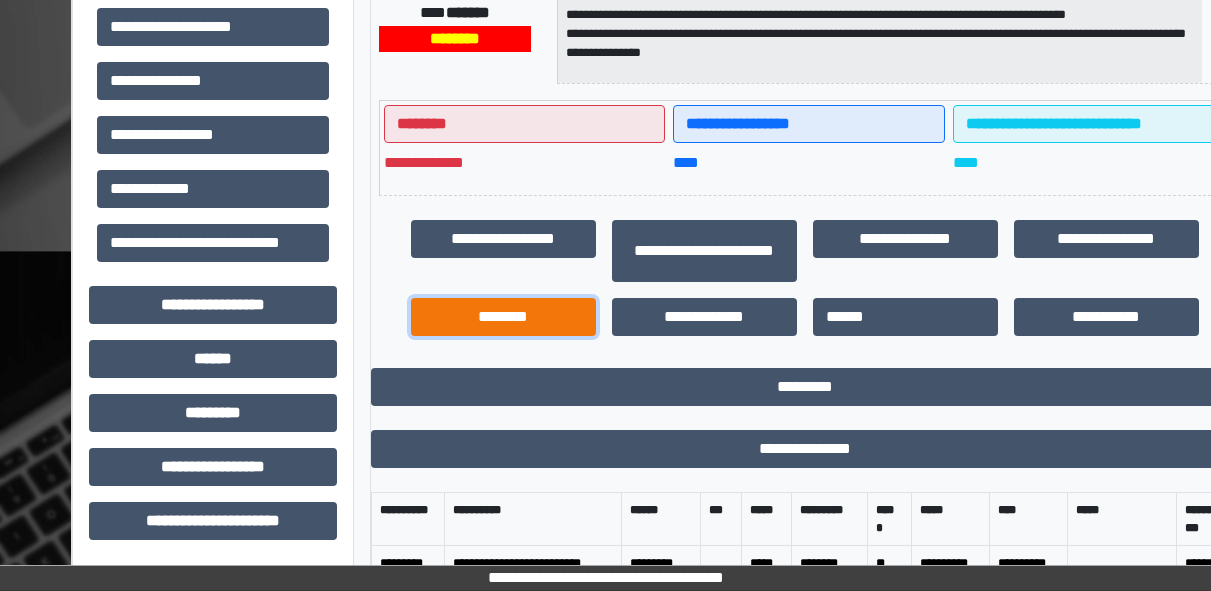 scroll, scrollTop: 6, scrollLeft: 0, axis: vertical 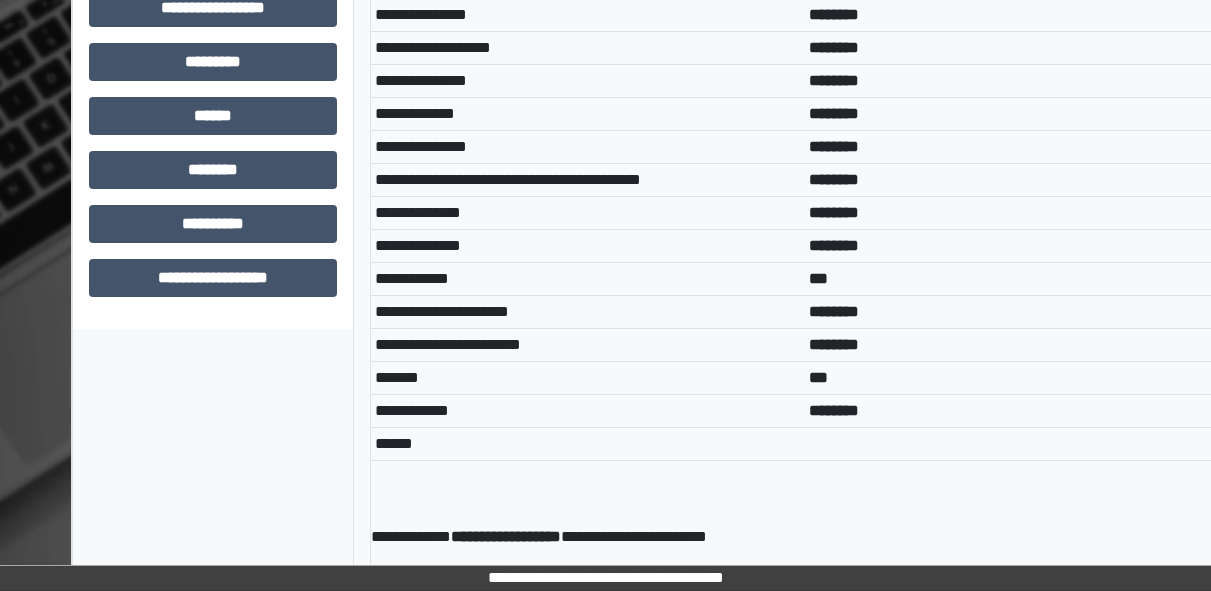 click on "**********" at bounding box center [213, -610] 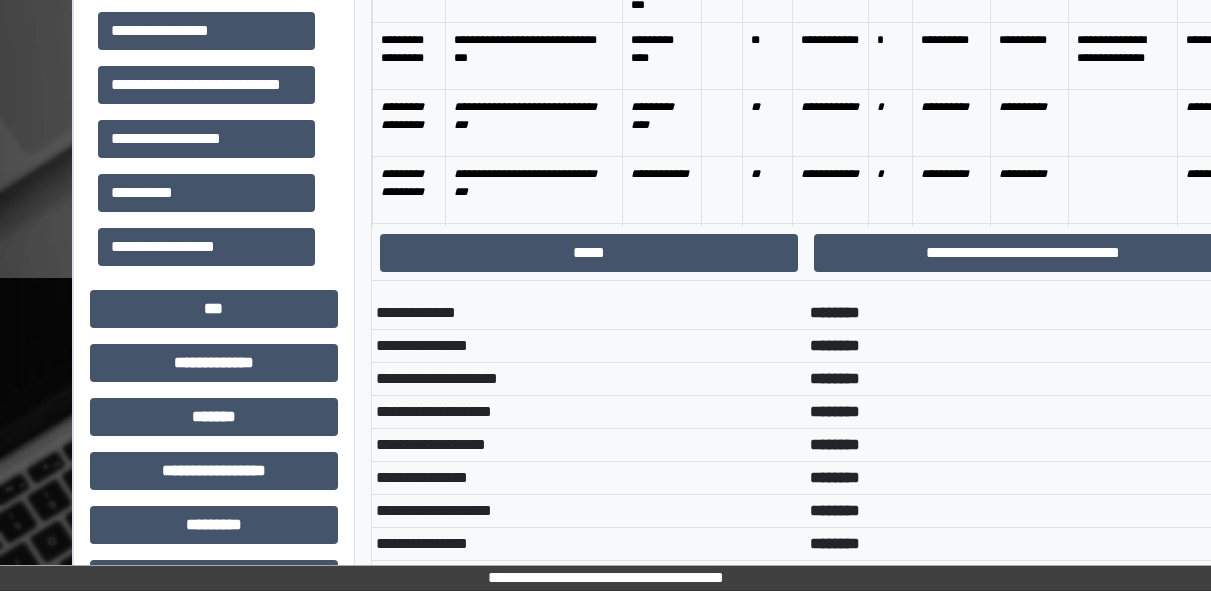 scroll, scrollTop: 1647, scrollLeft: 0, axis: vertical 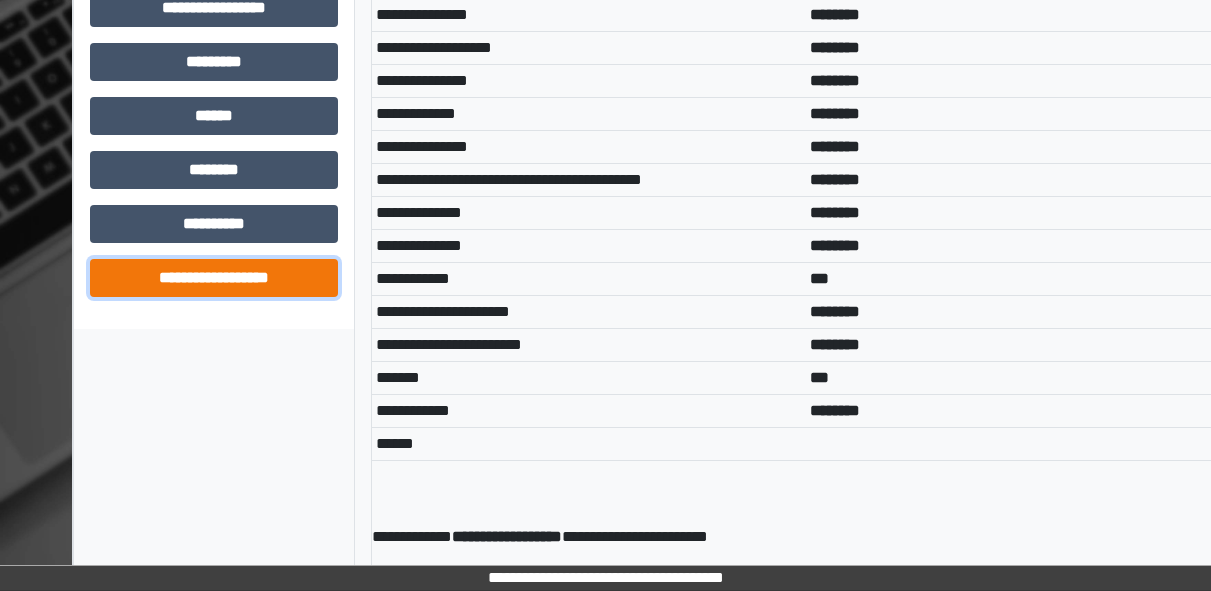 click on "**********" at bounding box center [214, 278] 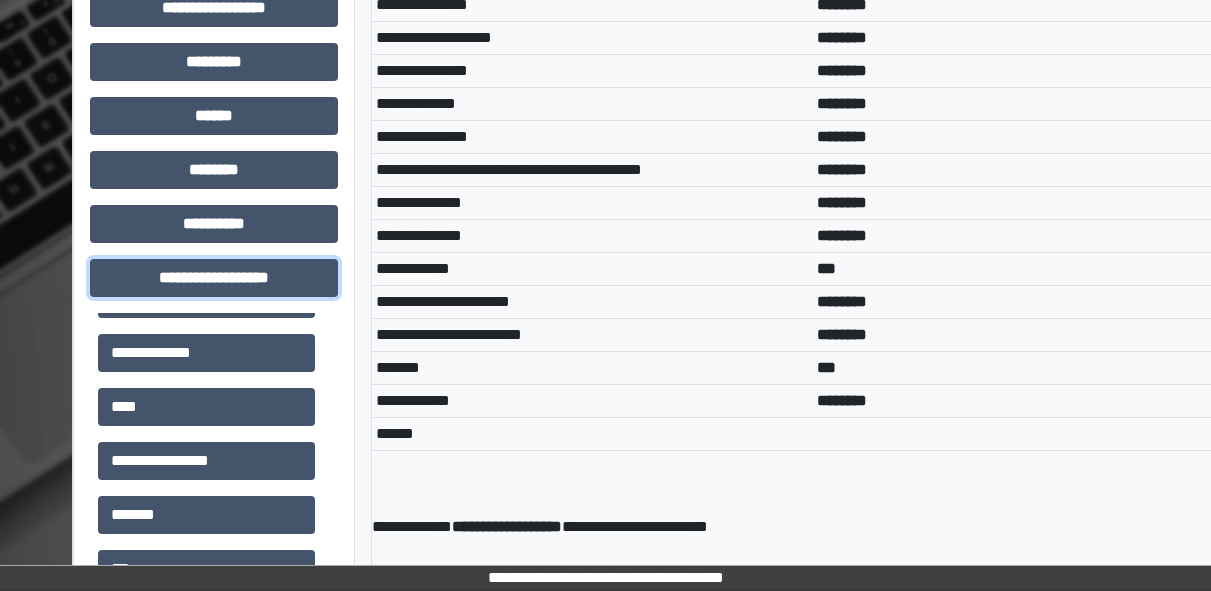 scroll, scrollTop: 1141, scrollLeft: 0, axis: vertical 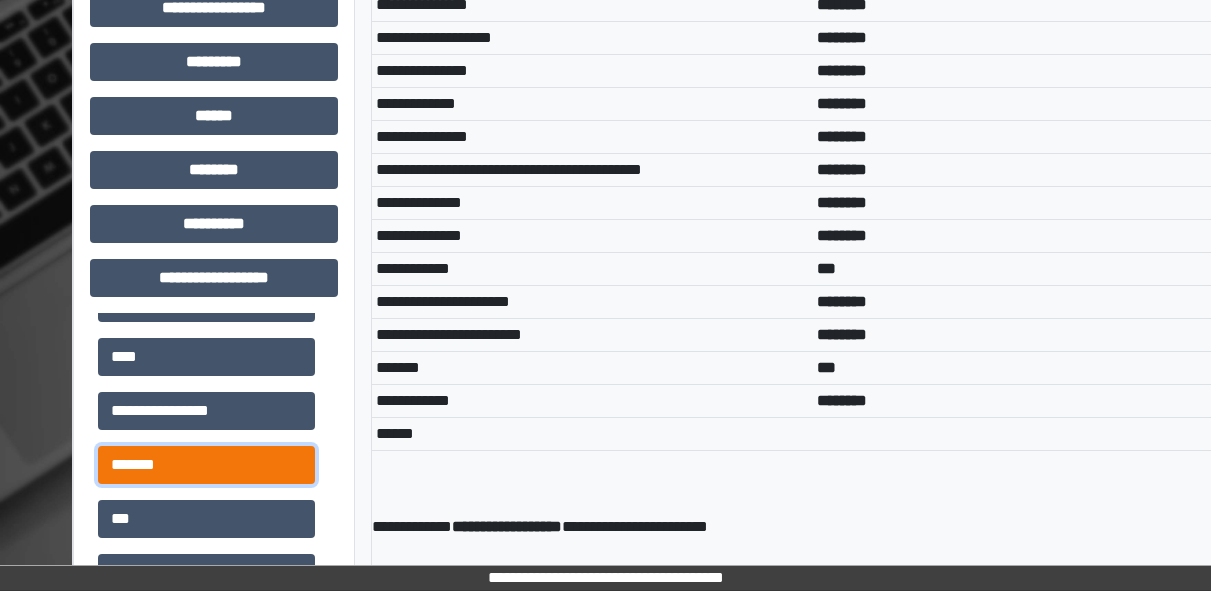 drag, startPoint x: 220, startPoint y: 406, endPoint x: 219, endPoint y: 483, distance: 77.00649 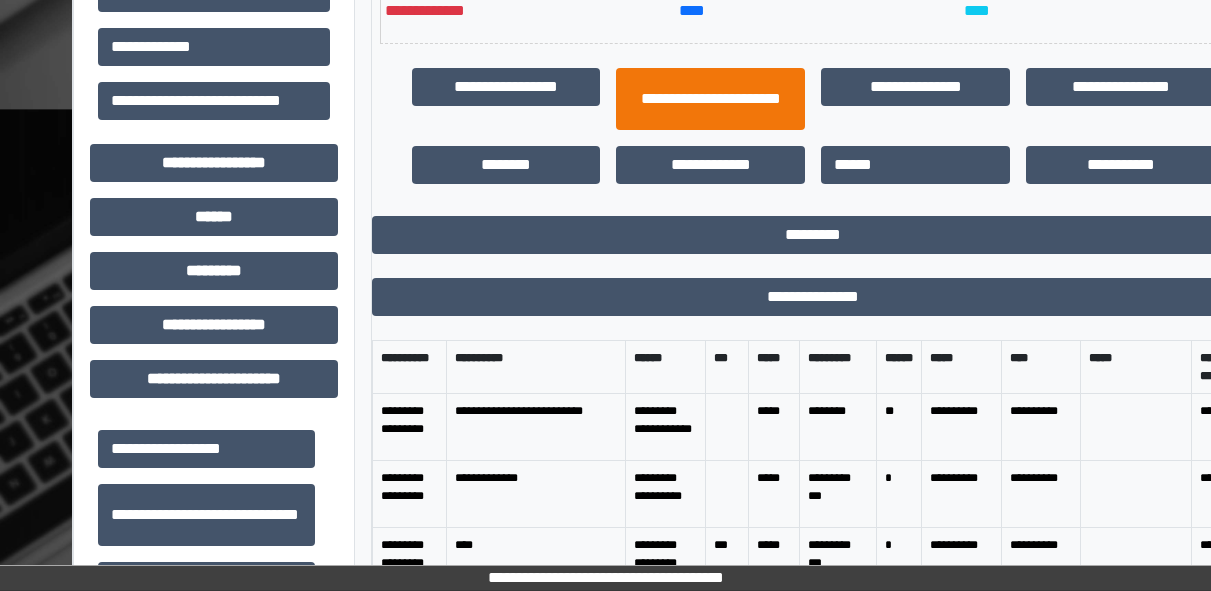 scroll, scrollTop: 579, scrollLeft: 0, axis: vertical 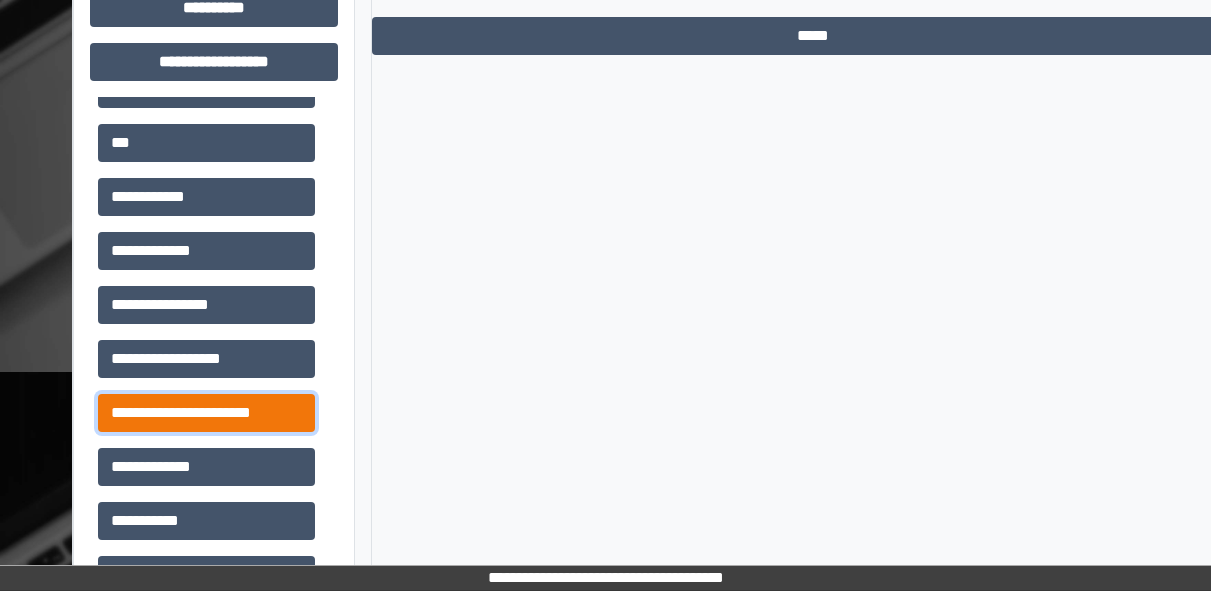 click on "**********" at bounding box center (206, 413) 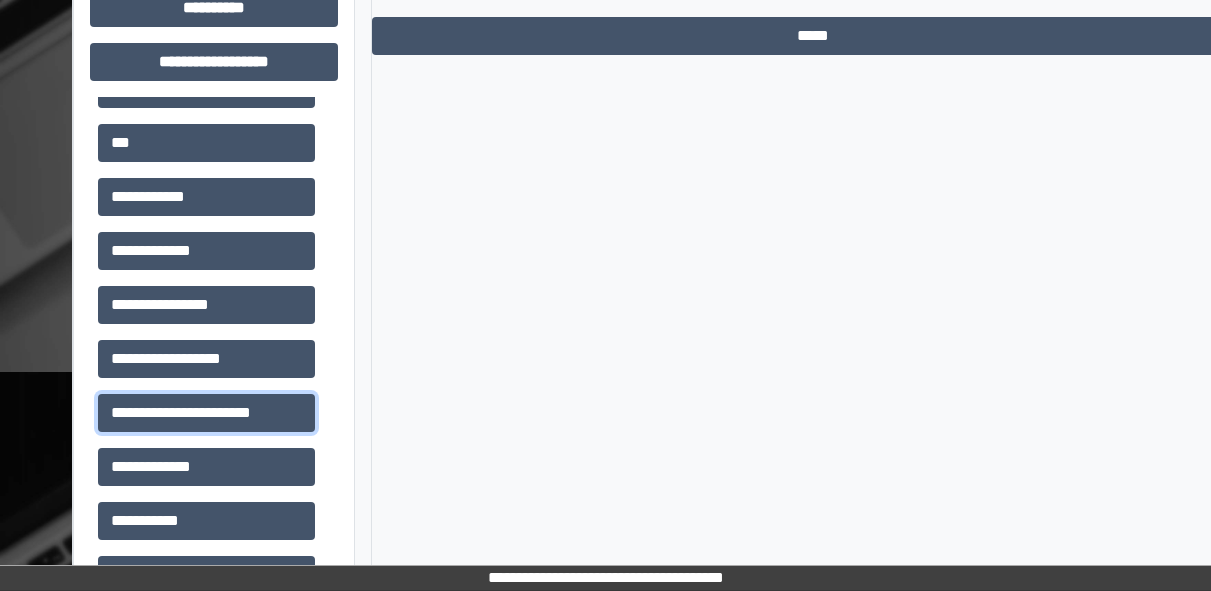 scroll, scrollTop: 1726, scrollLeft: 0, axis: vertical 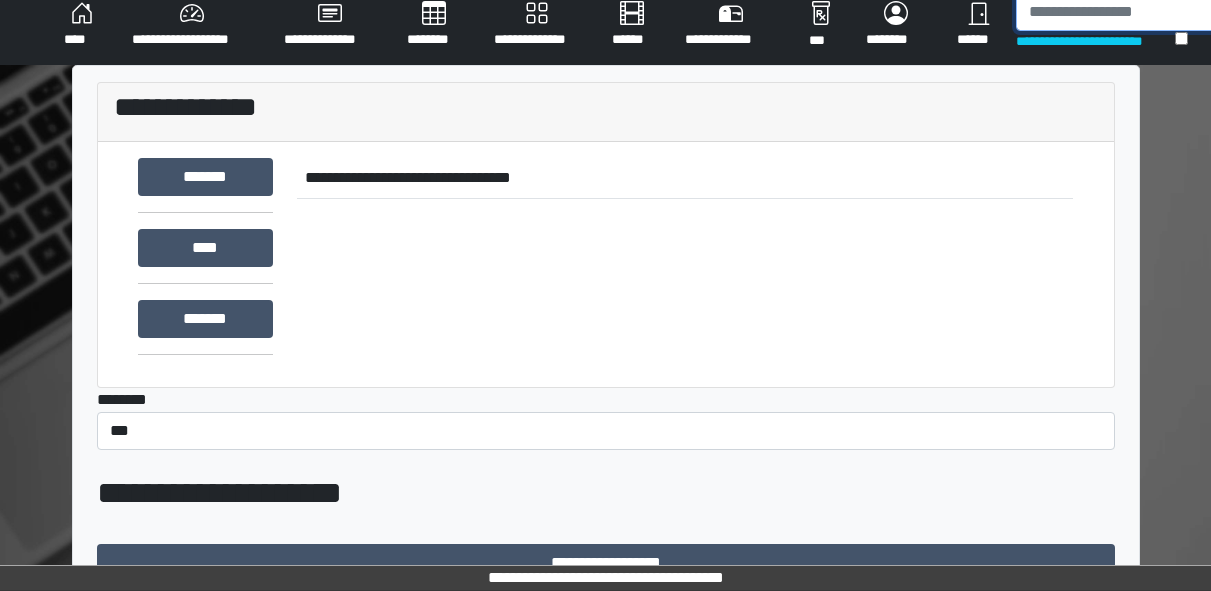 click at bounding box center (1119, 12) 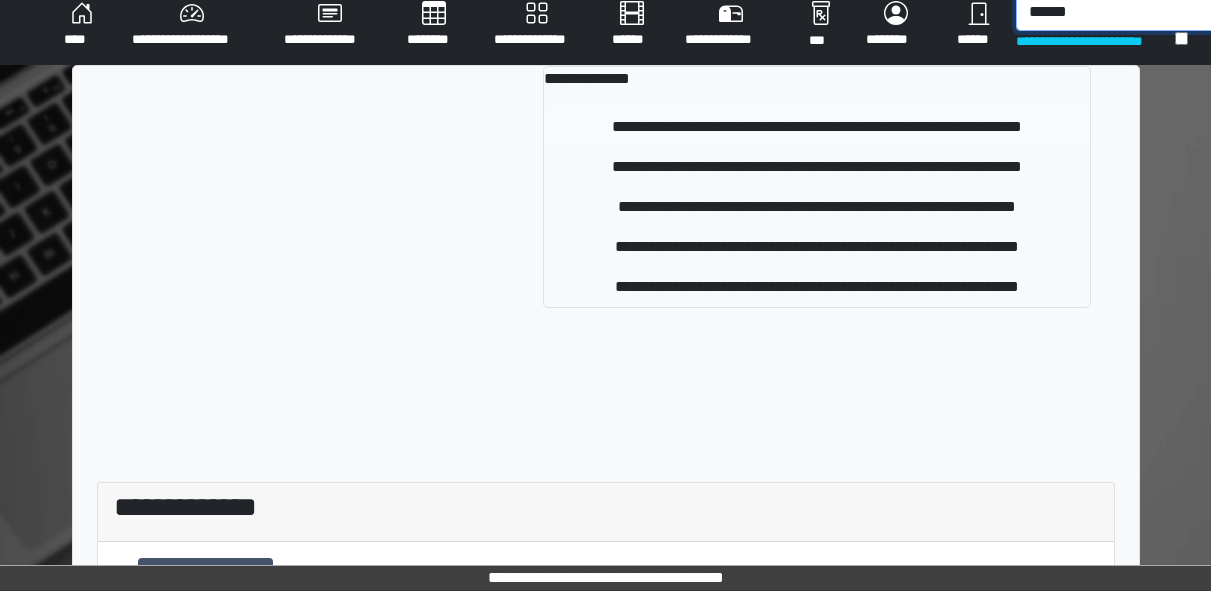 type on "******" 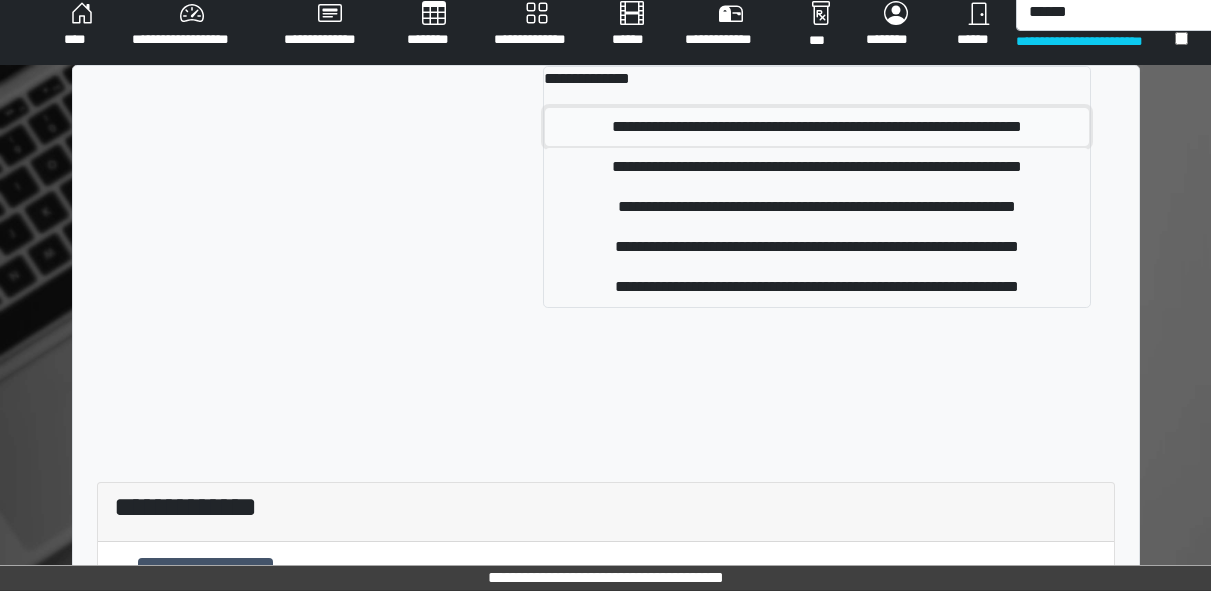click on "**********" at bounding box center [816, 127] 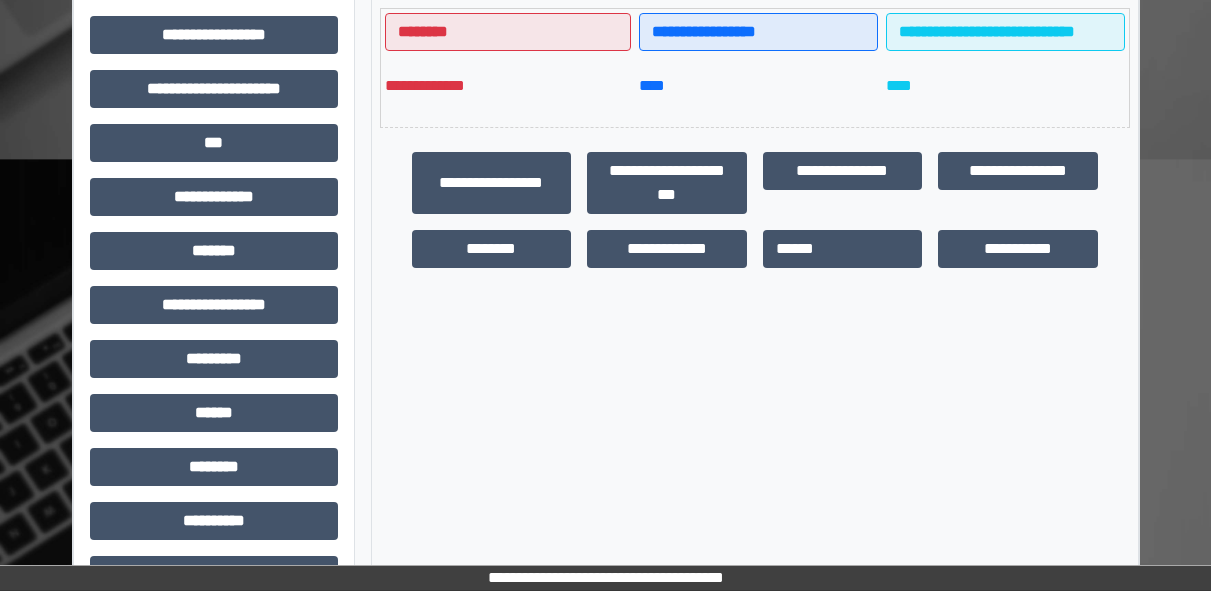 scroll, scrollTop: 583, scrollLeft: 0, axis: vertical 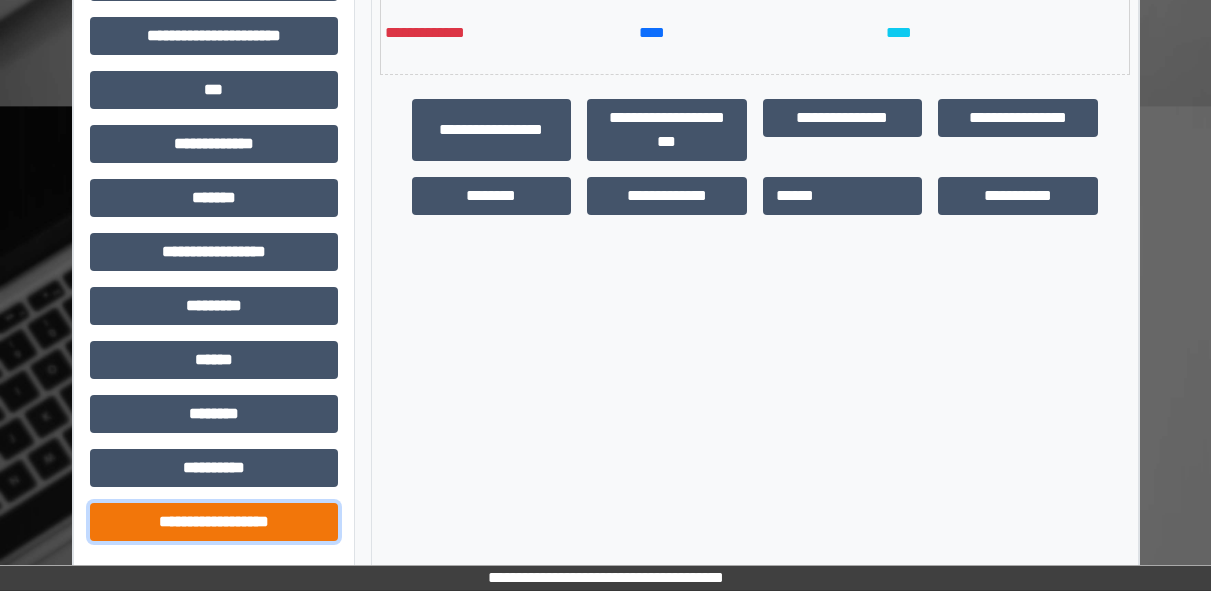 drag, startPoint x: 827, startPoint y: 130, endPoint x: 198, endPoint y: 523, distance: 741.68054 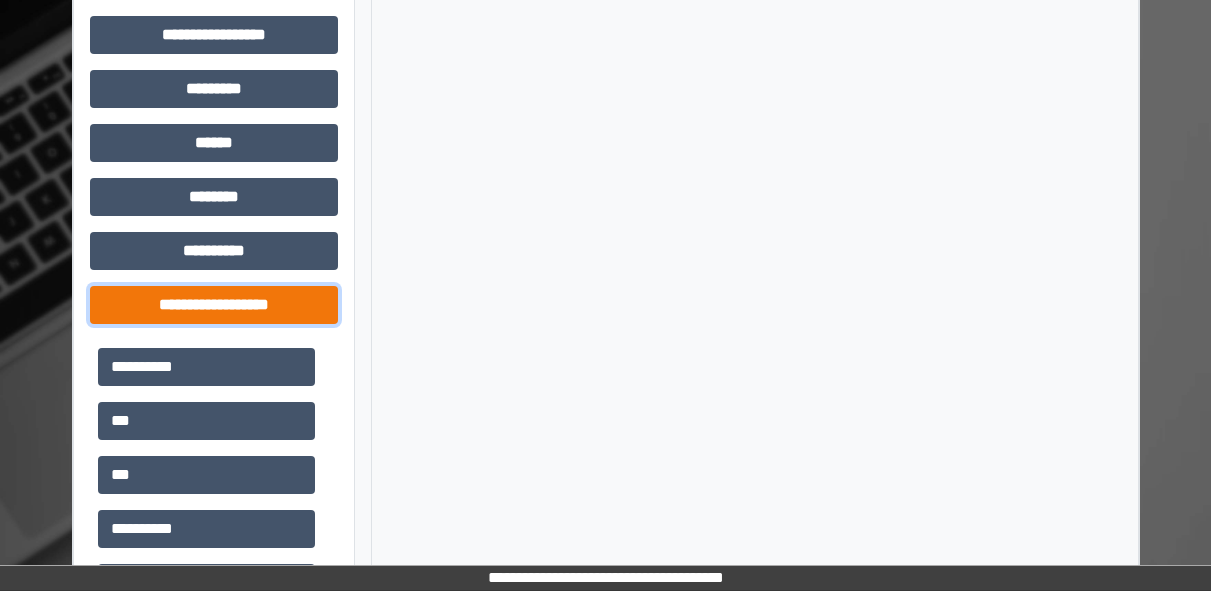 scroll, scrollTop: 805, scrollLeft: 0, axis: vertical 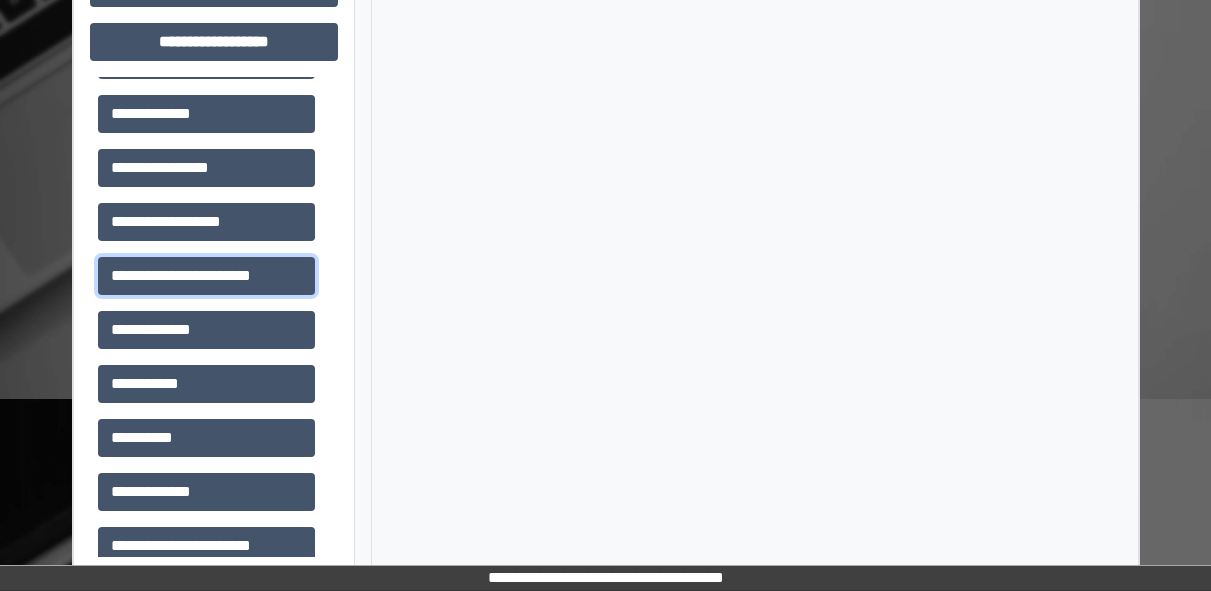 click on "**********" at bounding box center [206, 276] 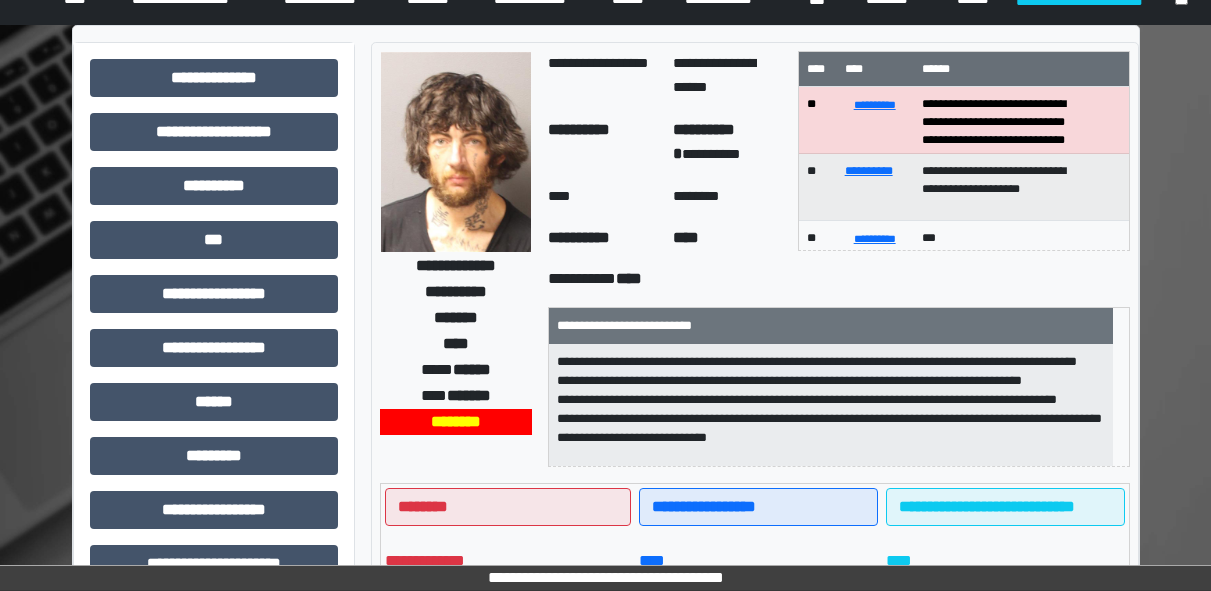 scroll, scrollTop: 0, scrollLeft: 0, axis: both 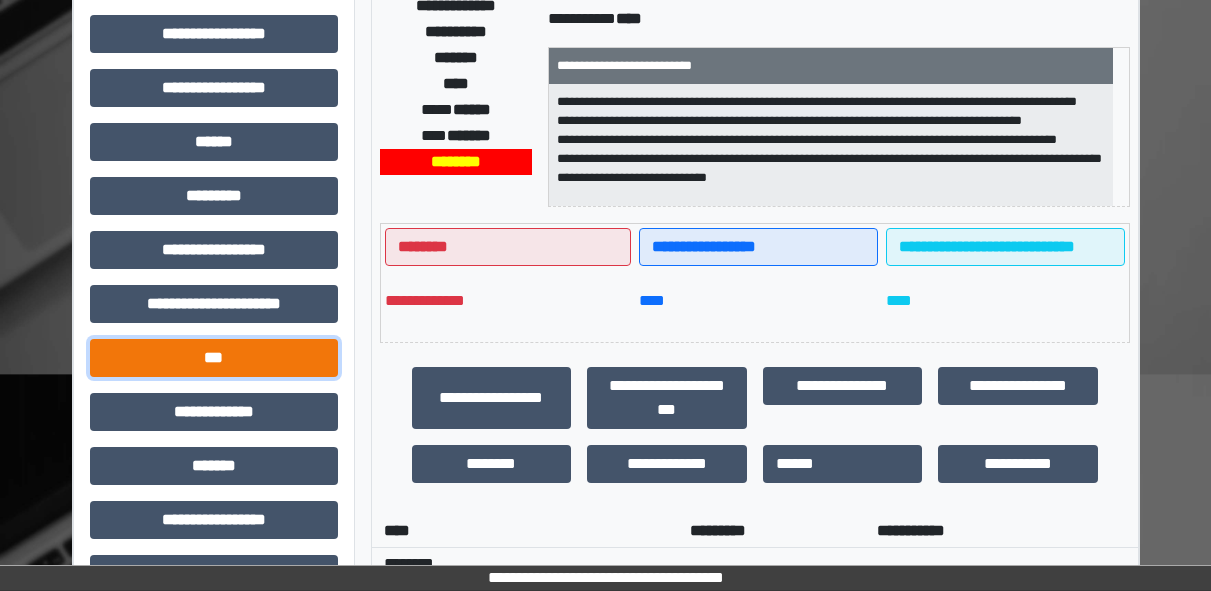 click on "***" at bounding box center (214, 358) 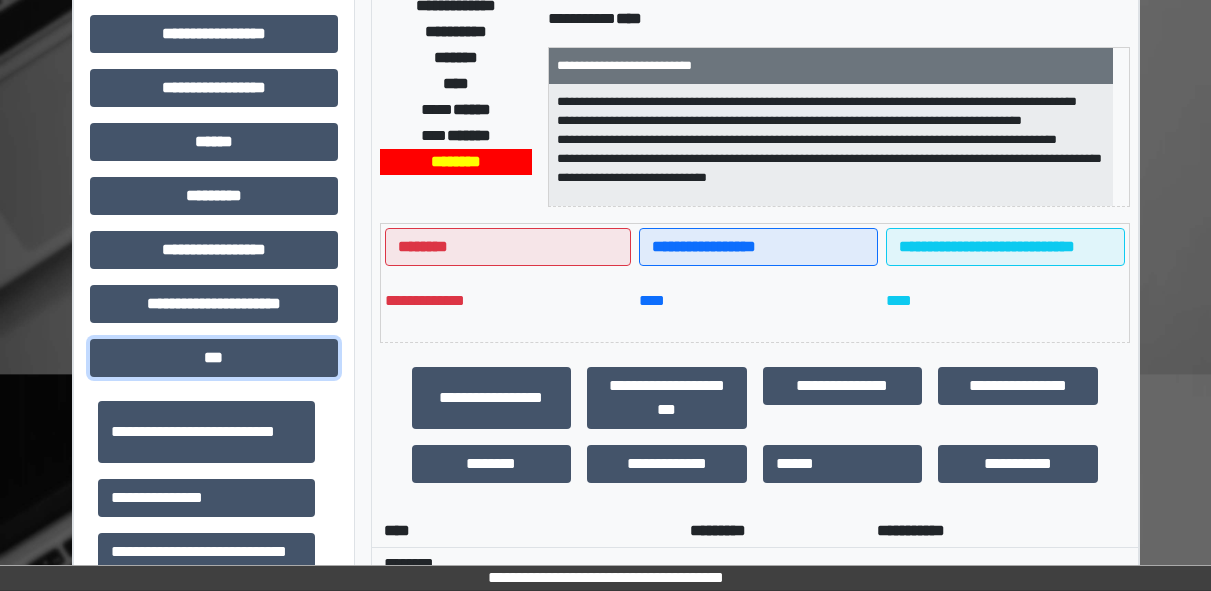 scroll, scrollTop: 279, scrollLeft: 0, axis: vertical 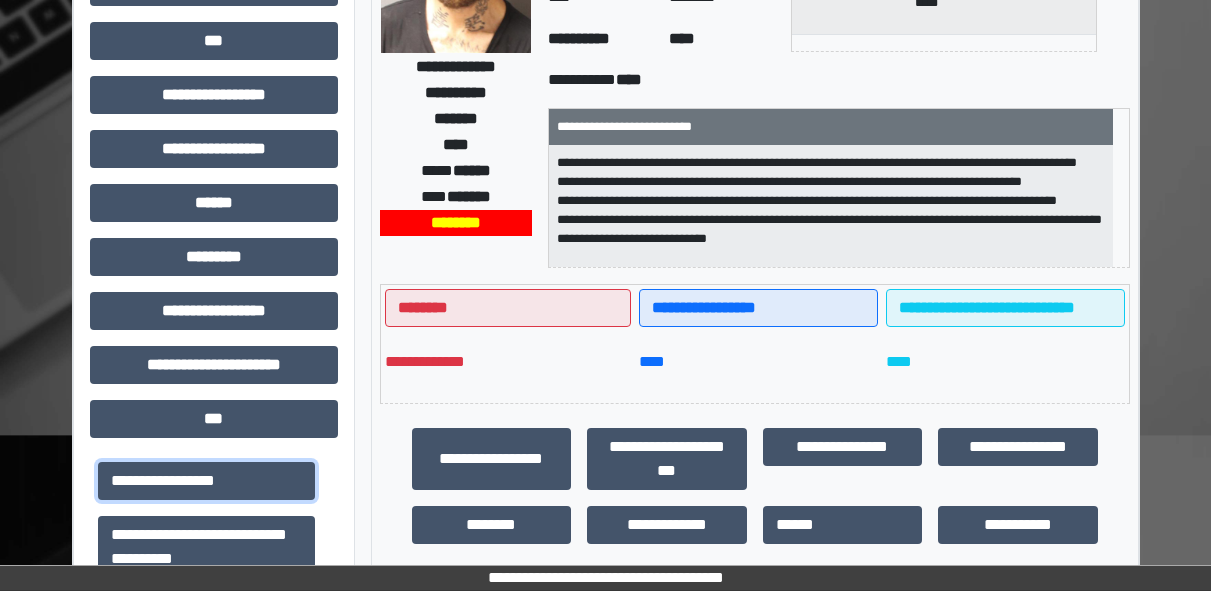 click on "**********" at bounding box center (206, 481) 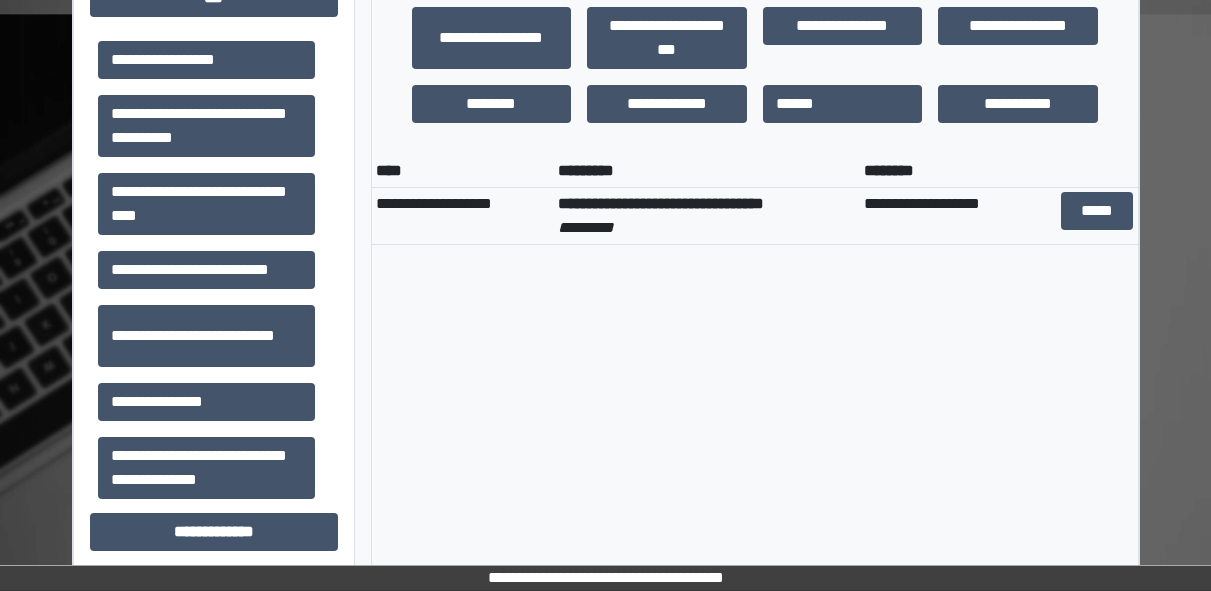 scroll, scrollTop: 687, scrollLeft: 0, axis: vertical 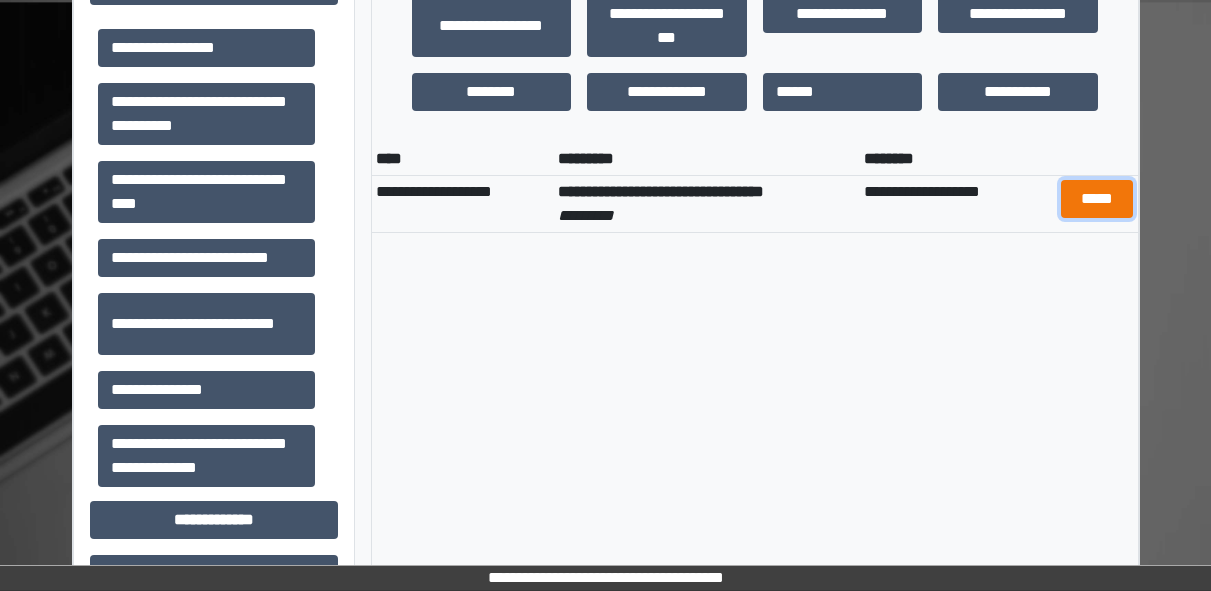 click on "*****" at bounding box center [1097, 199] 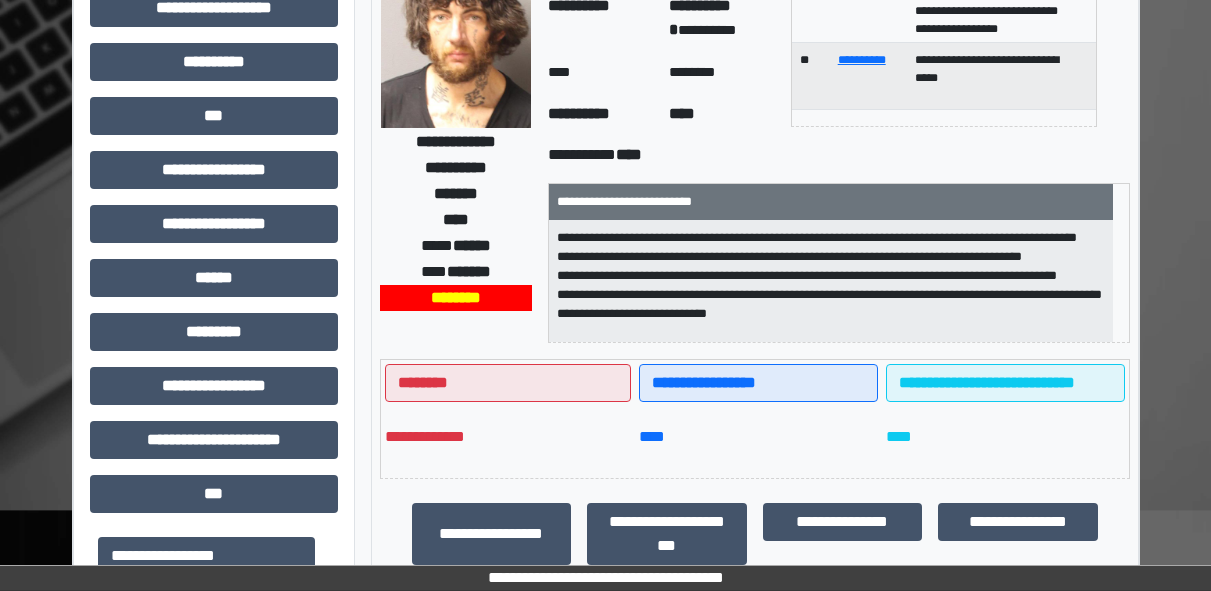 scroll, scrollTop: 176, scrollLeft: 0, axis: vertical 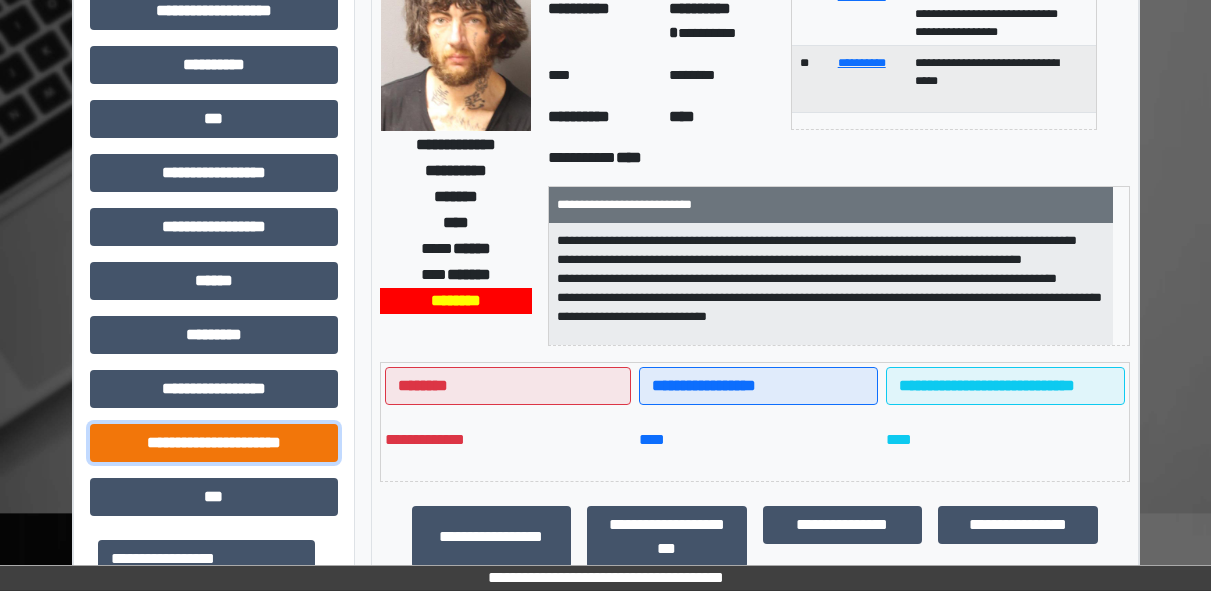 click on "**********" at bounding box center [214, 443] 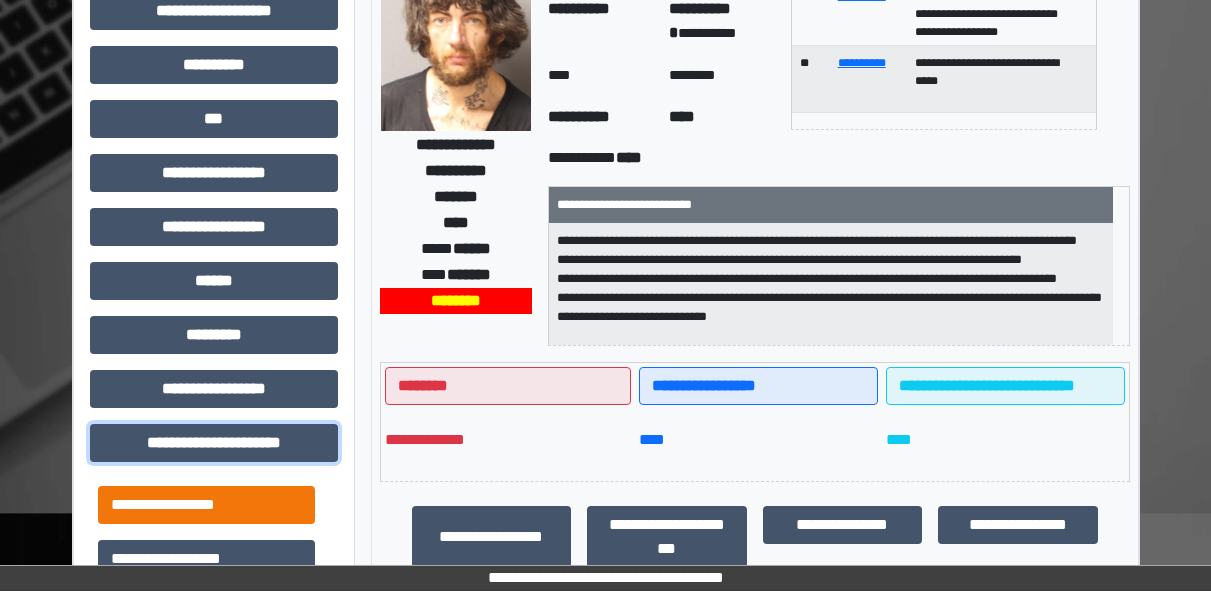 scroll, scrollTop: 46, scrollLeft: 0, axis: vertical 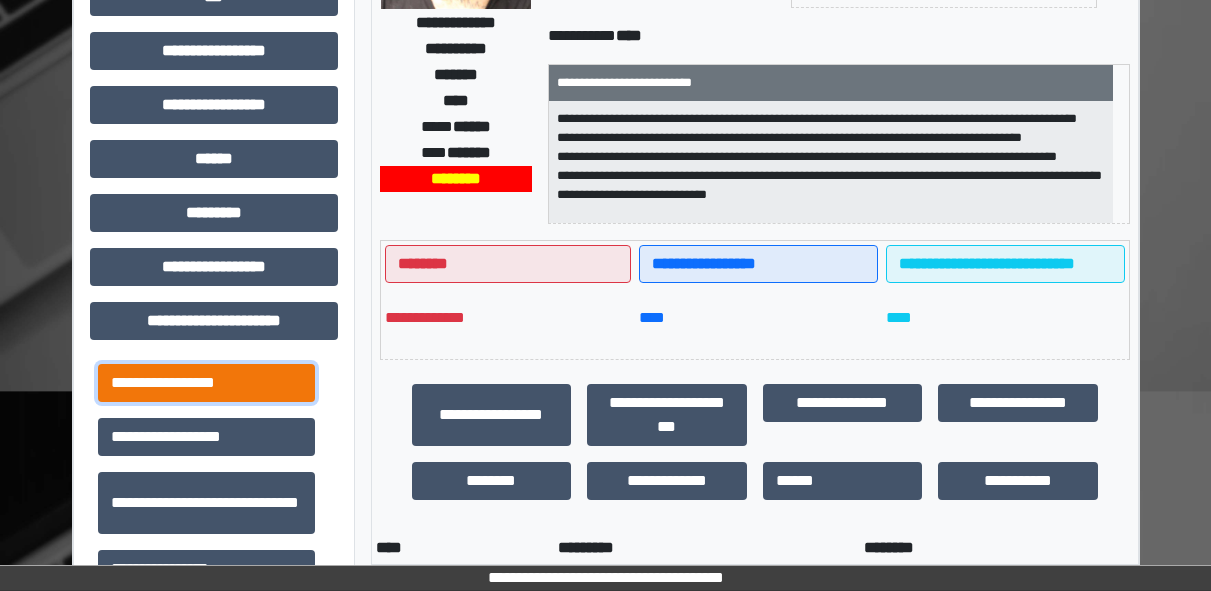 click on "**********" at bounding box center (206, 383) 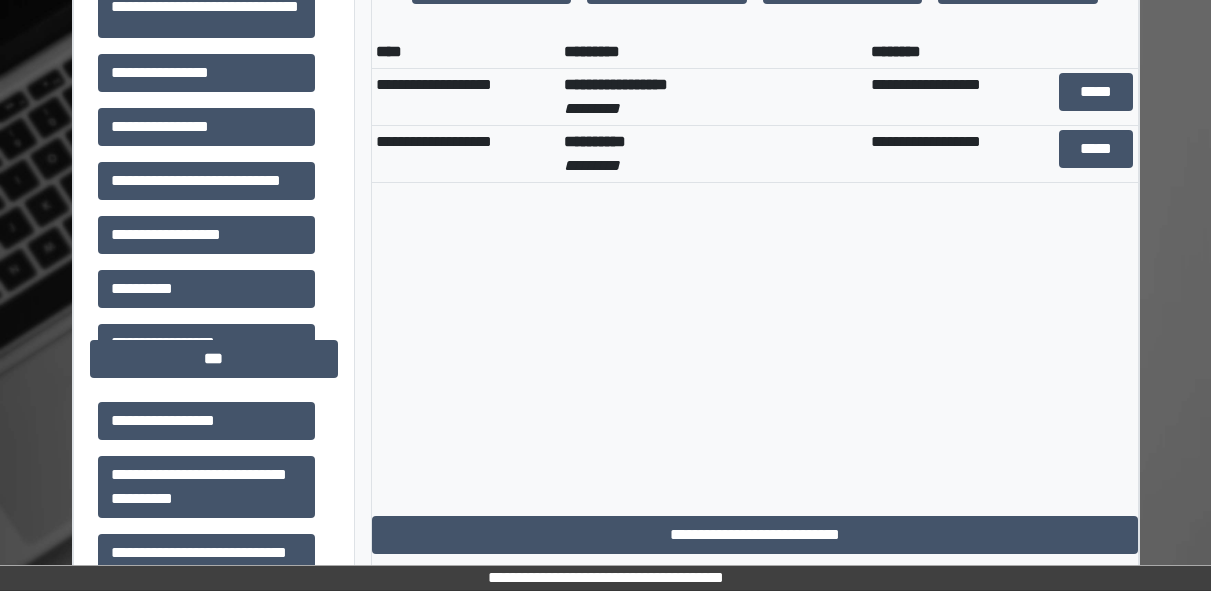 scroll, scrollTop: 795, scrollLeft: 0, axis: vertical 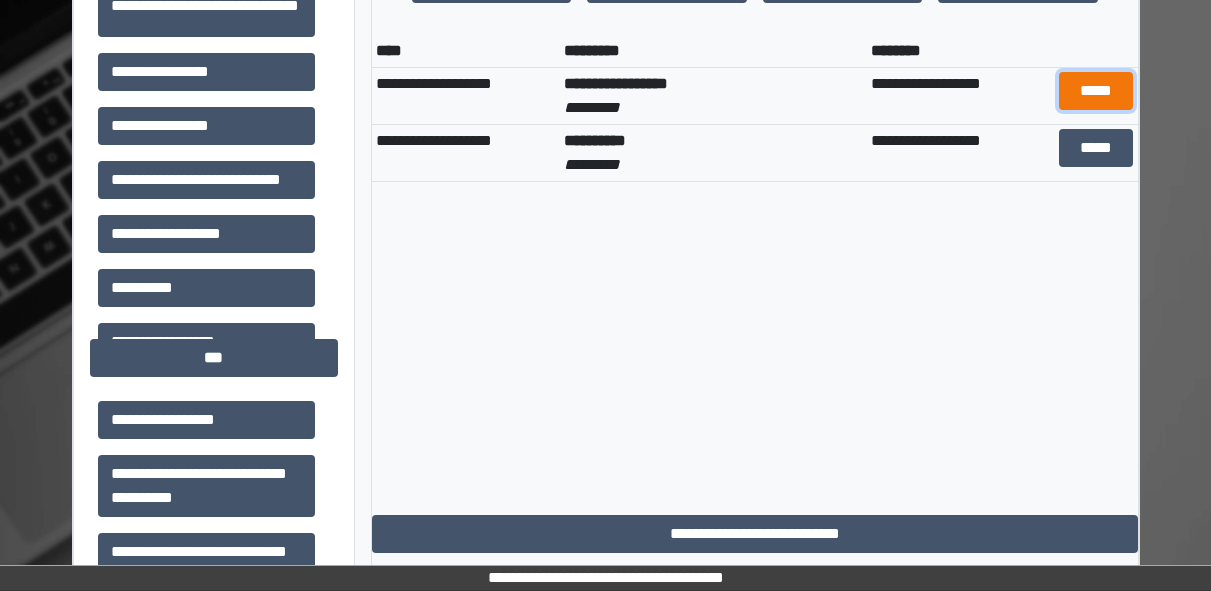 click on "*****" at bounding box center (1096, 91) 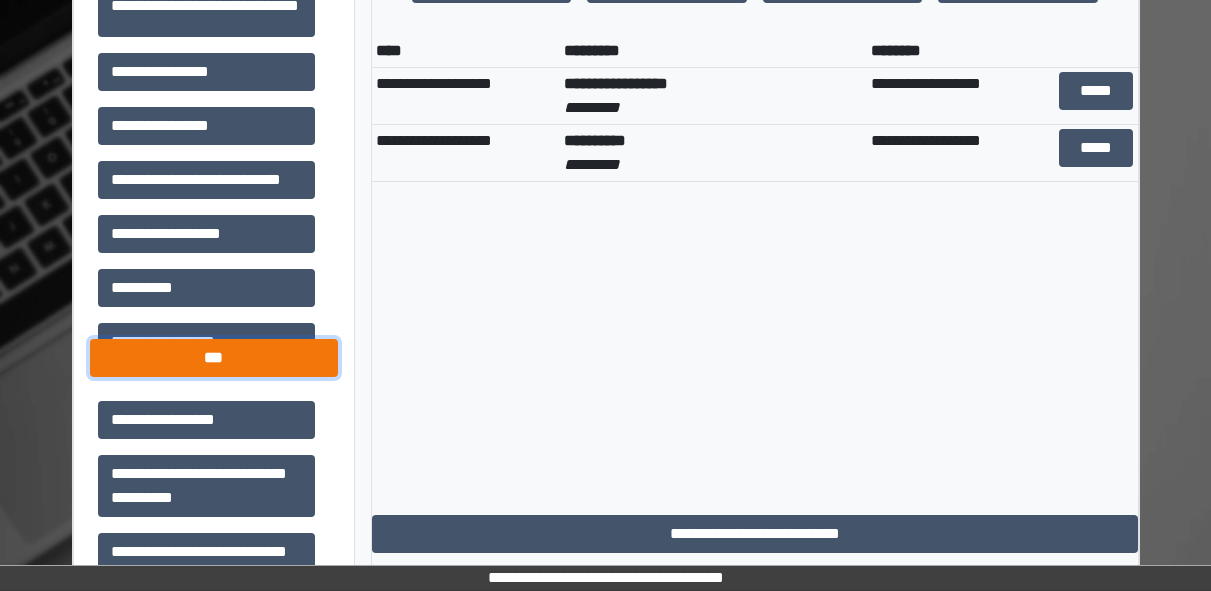 click on "***" at bounding box center [214, 358] 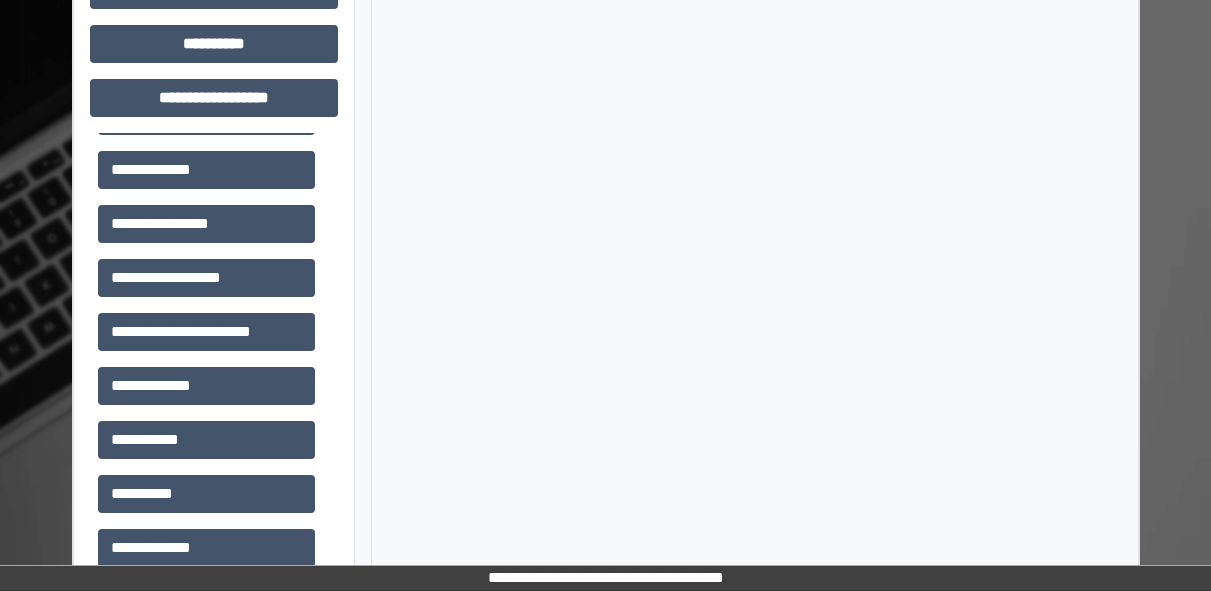 scroll, scrollTop: 1543, scrollLeft: 0, axis: vertical 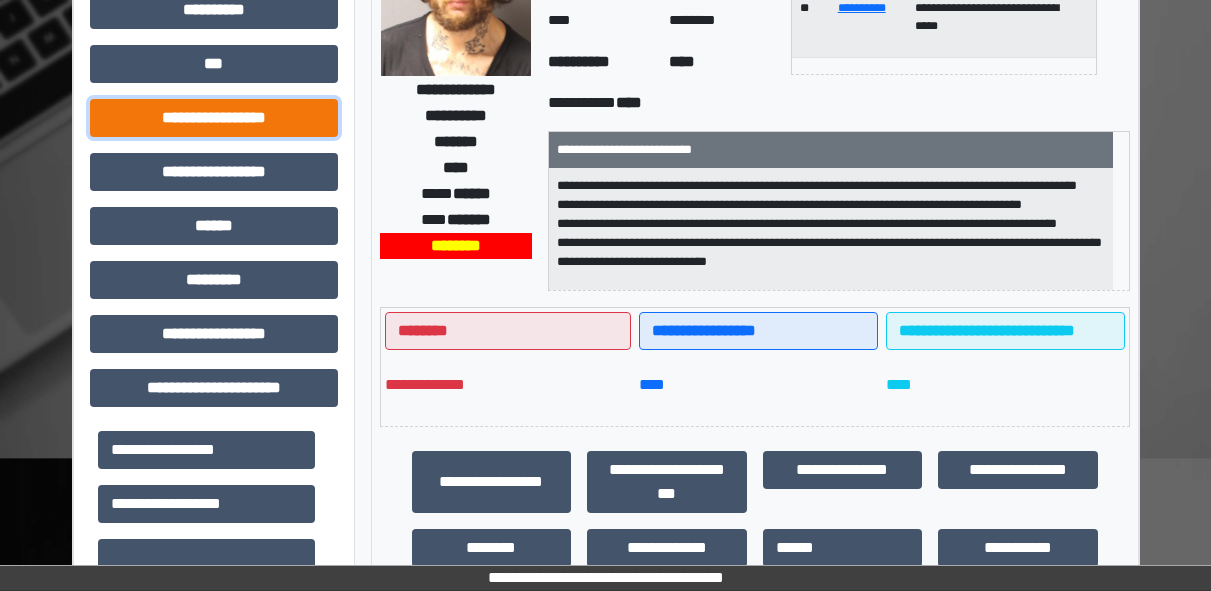 click on "**********" at bounding box center (214, 118) 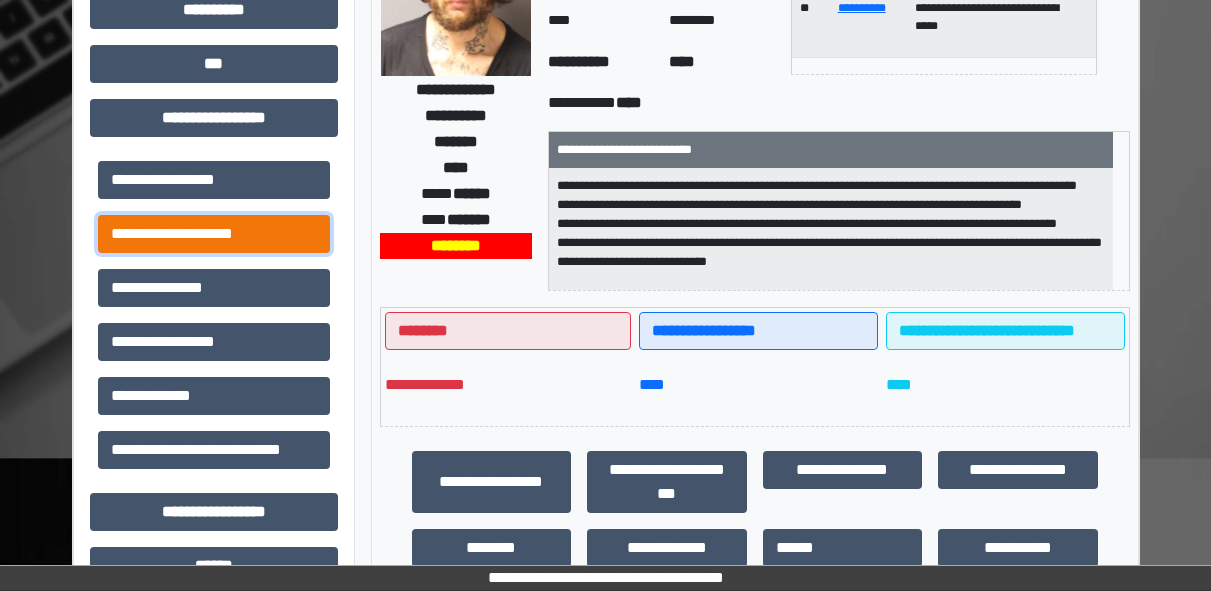 click on "**********" at bounding box center [214, 234] 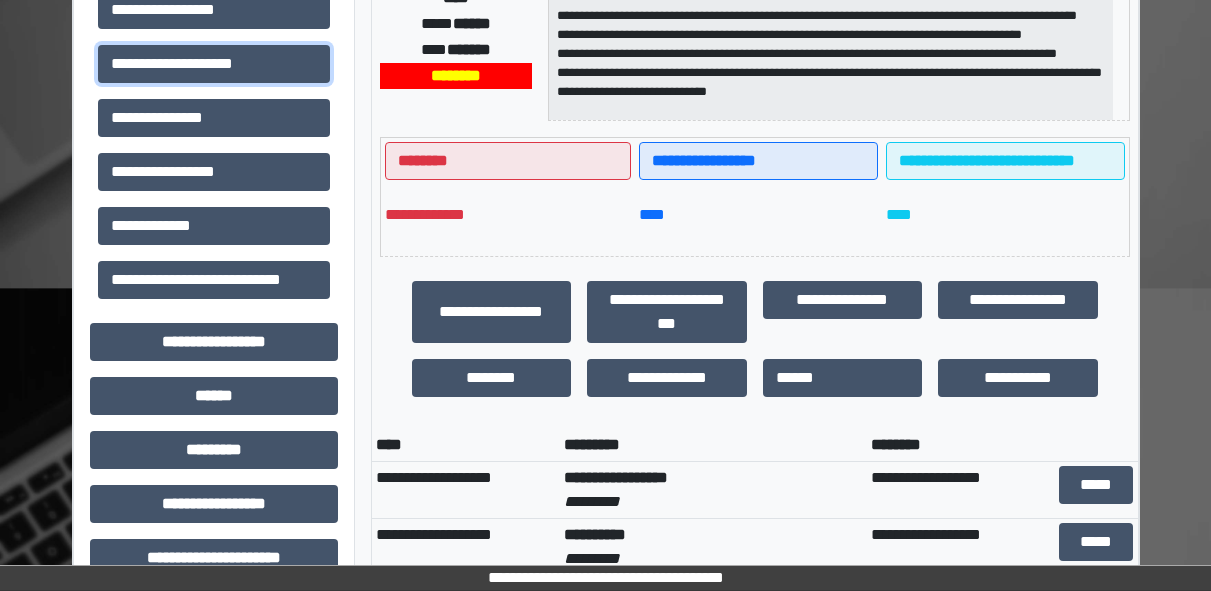 scroll, scrollTop: 418, scrollLeft: 0, axis: vertical 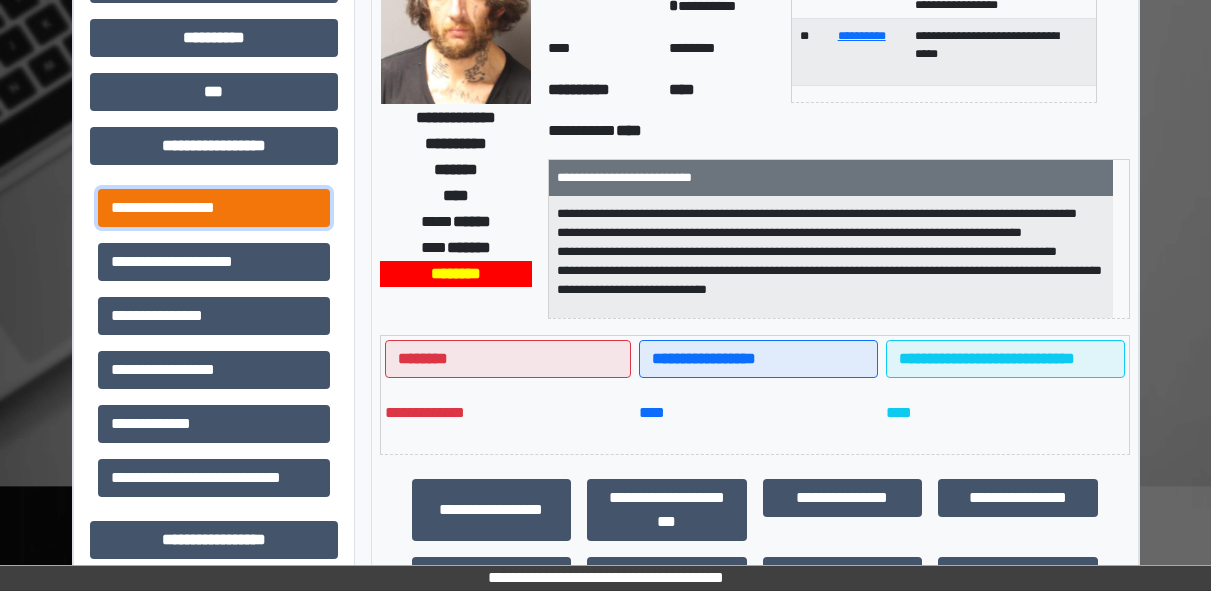 click on "**********" at bounding box center [214, 208] 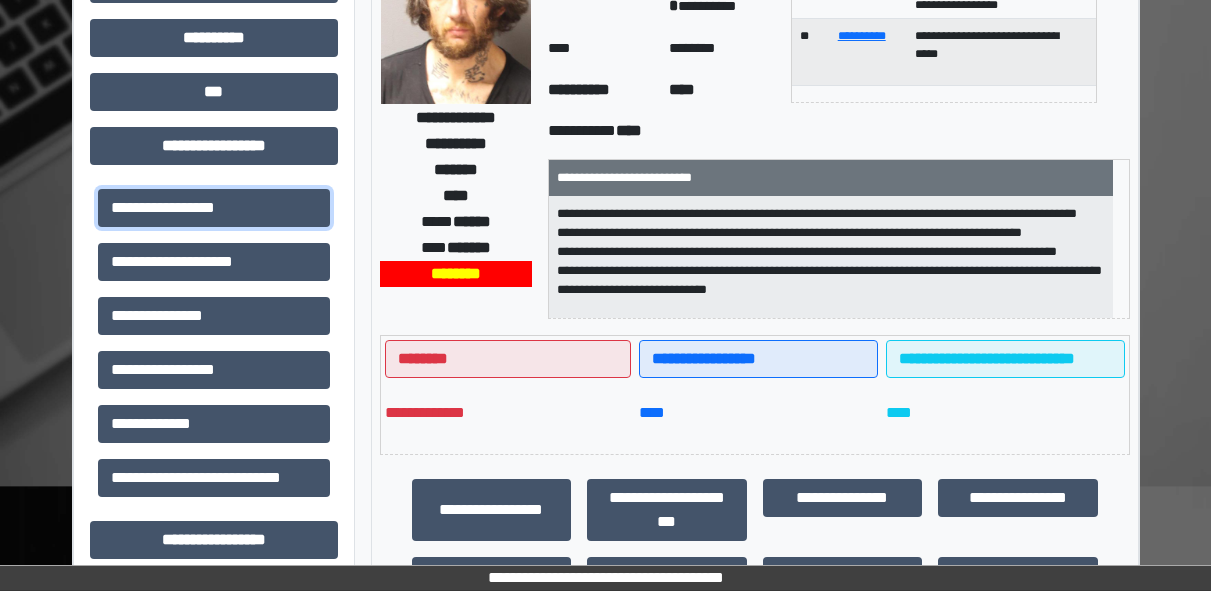 scroll, scrollTop: 2, scrollLeft: 0, axis: vertical 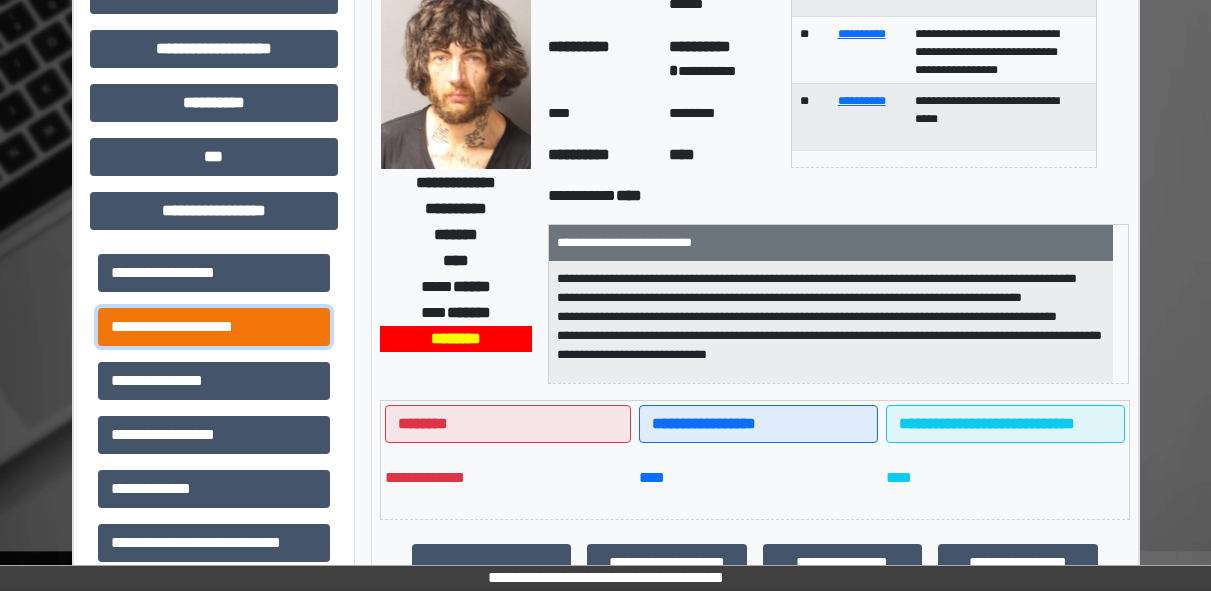 click on "**********" at bounding box center (214, 327) 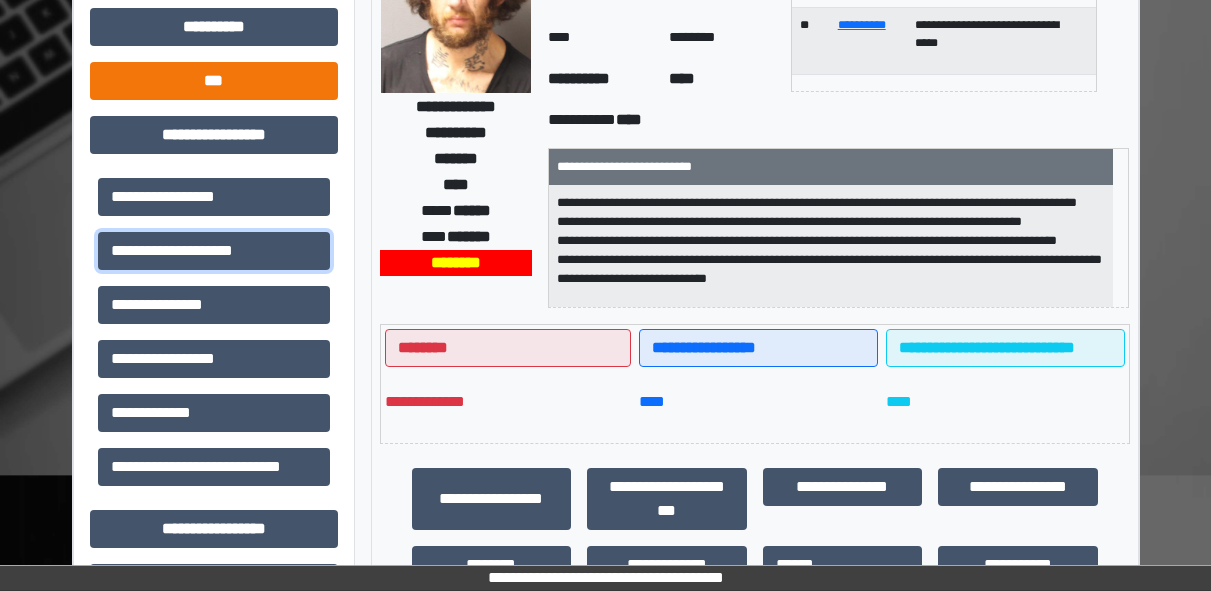 scroll, scrollTop: 215, scrollLeft: 0, axis: vertical 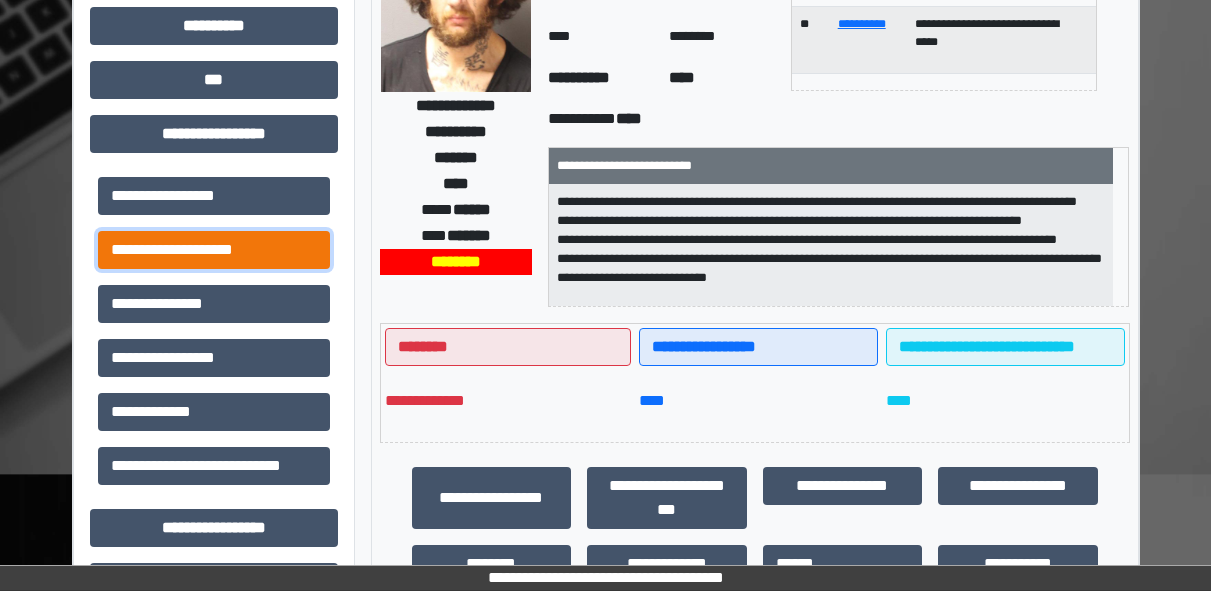 click on "**********" at bounding box center (214, 250) 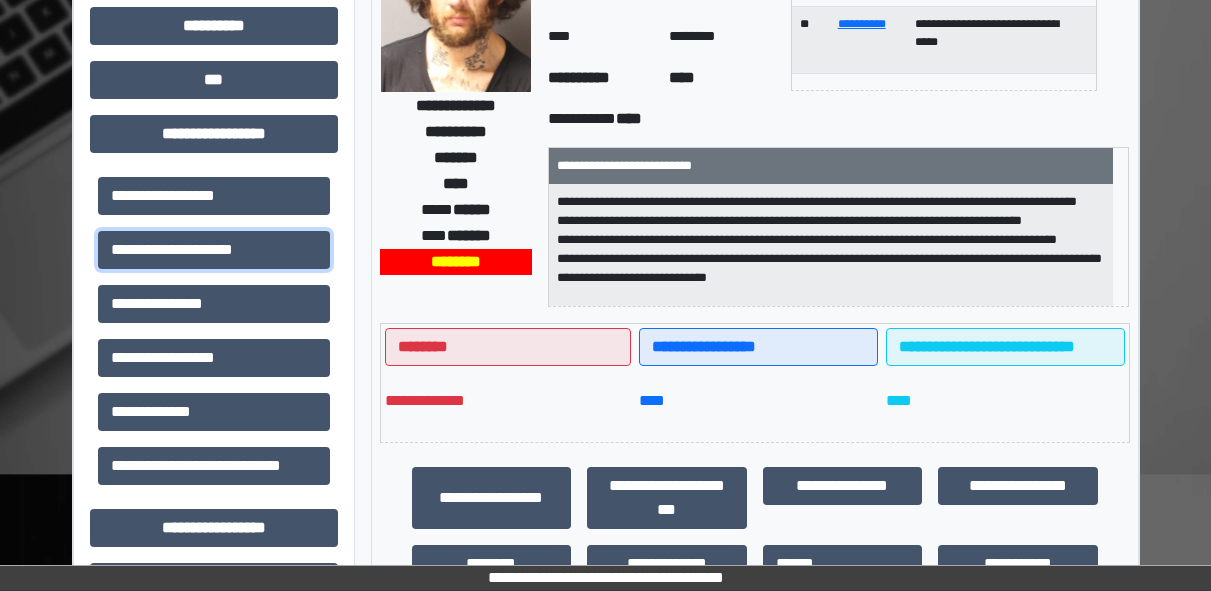 scroll, scrollTop: 0, scrollLeft: 0, axis: both 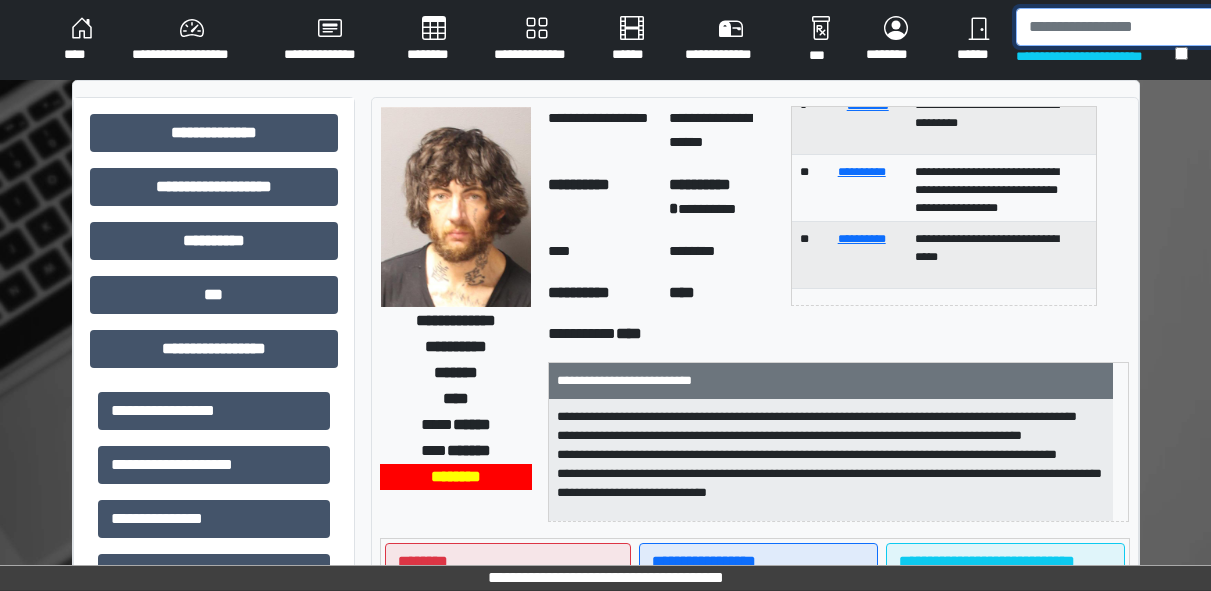 click at bounding box center (1119, 27) 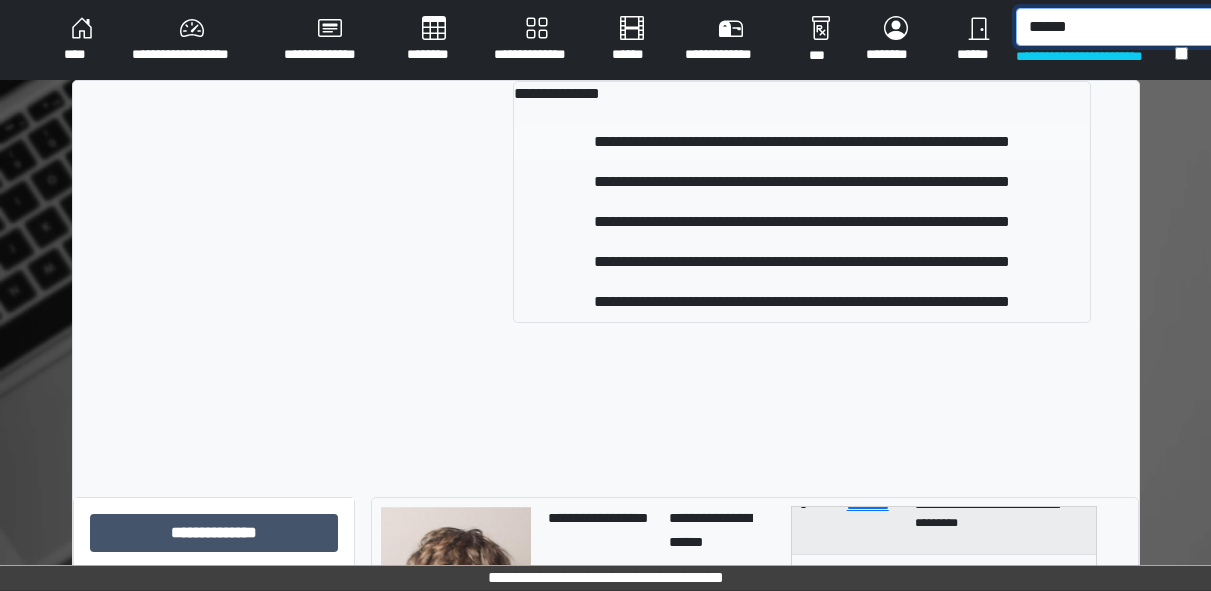 type on "******" 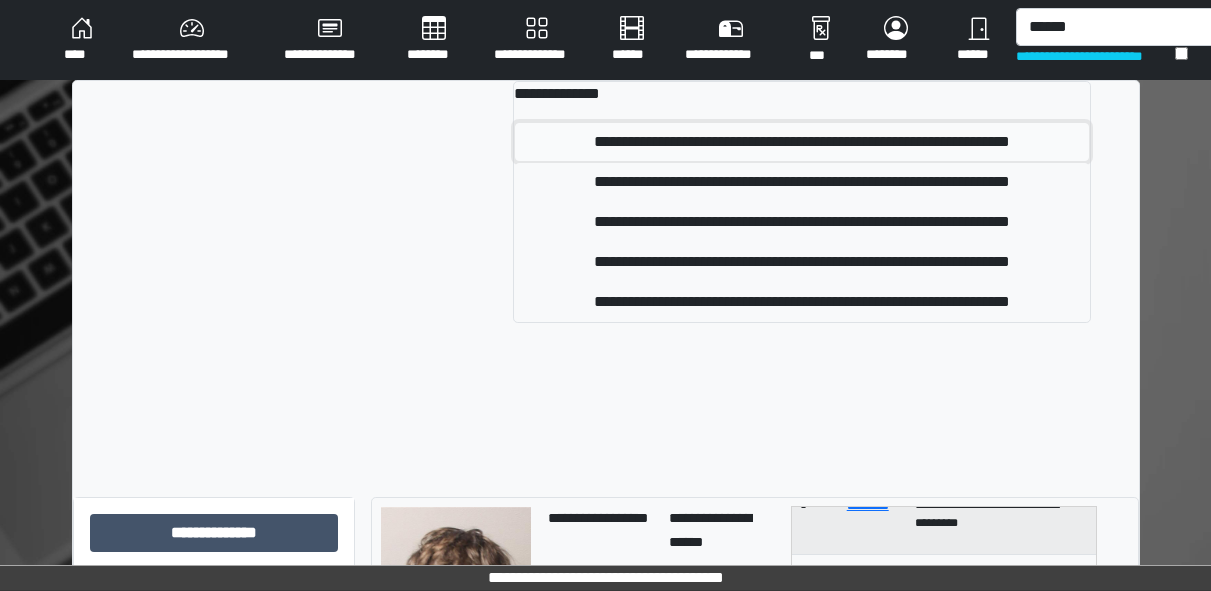 click on "**********" at bounding box center (802, 142) 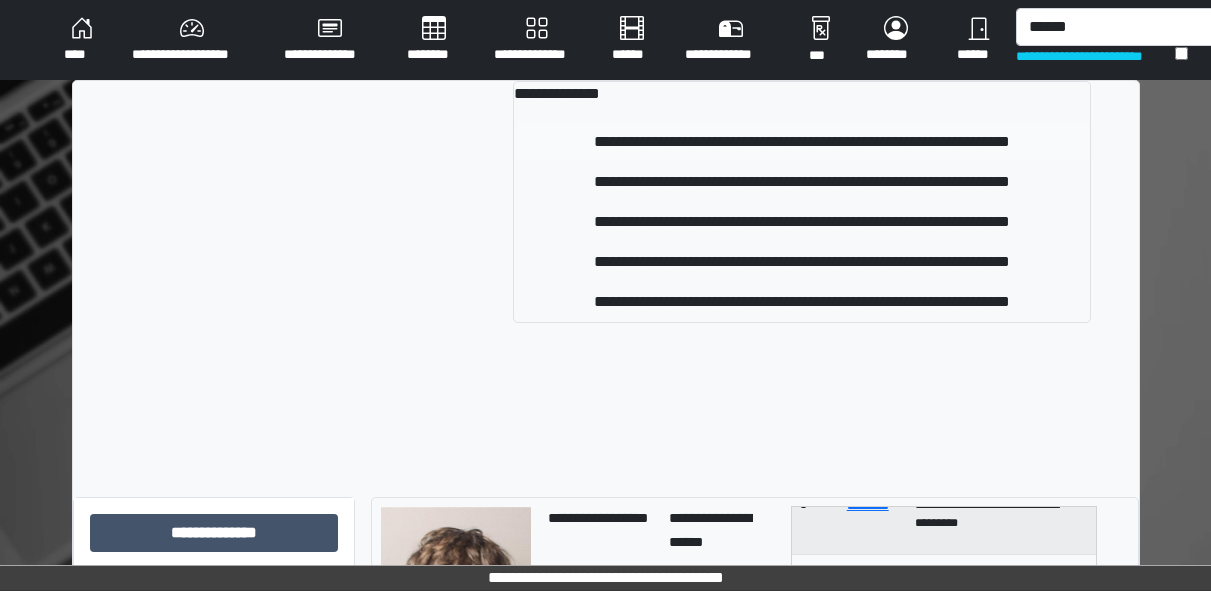 type 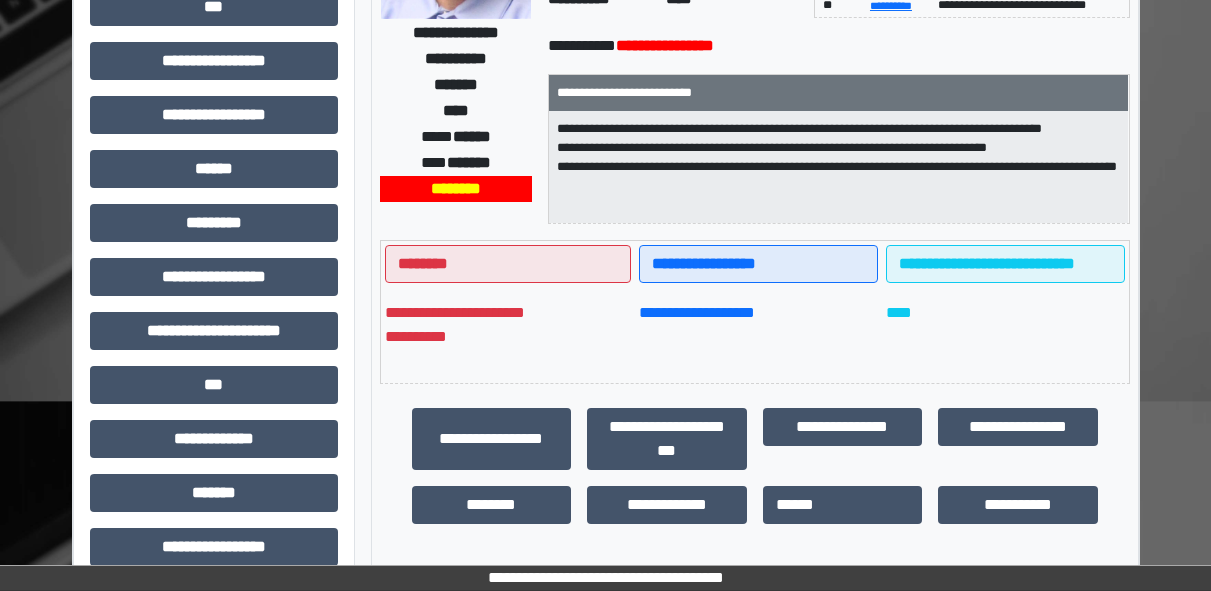 scroll, scrollTop: 290, scrollLeft: 0, axis: vertical 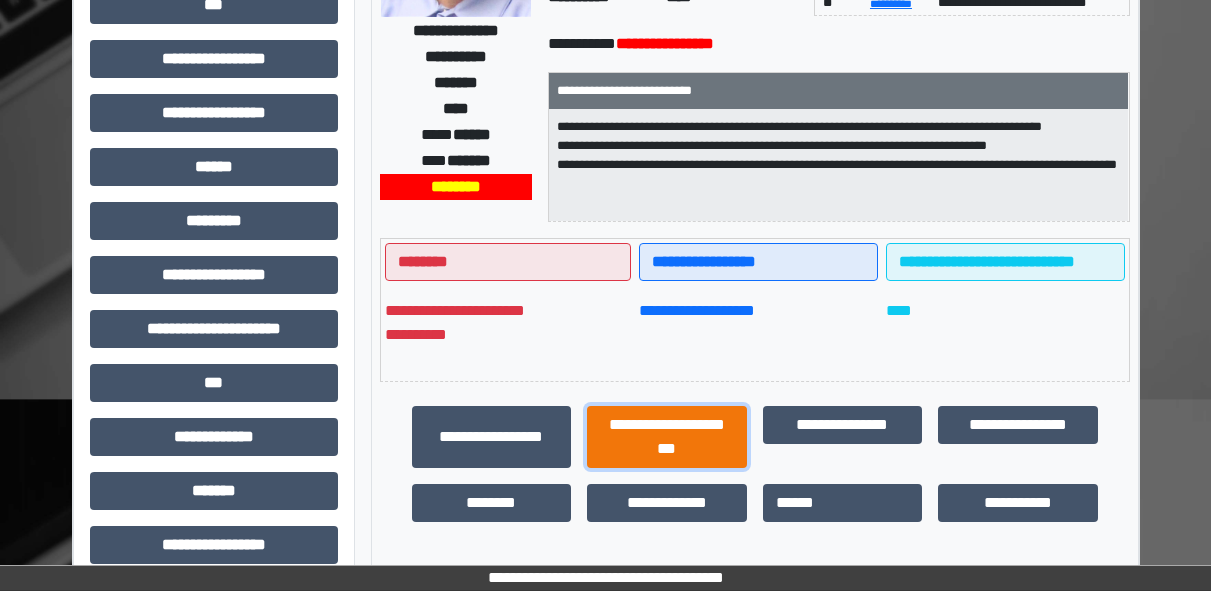 click on "**********" at bounding box center [667, 437] 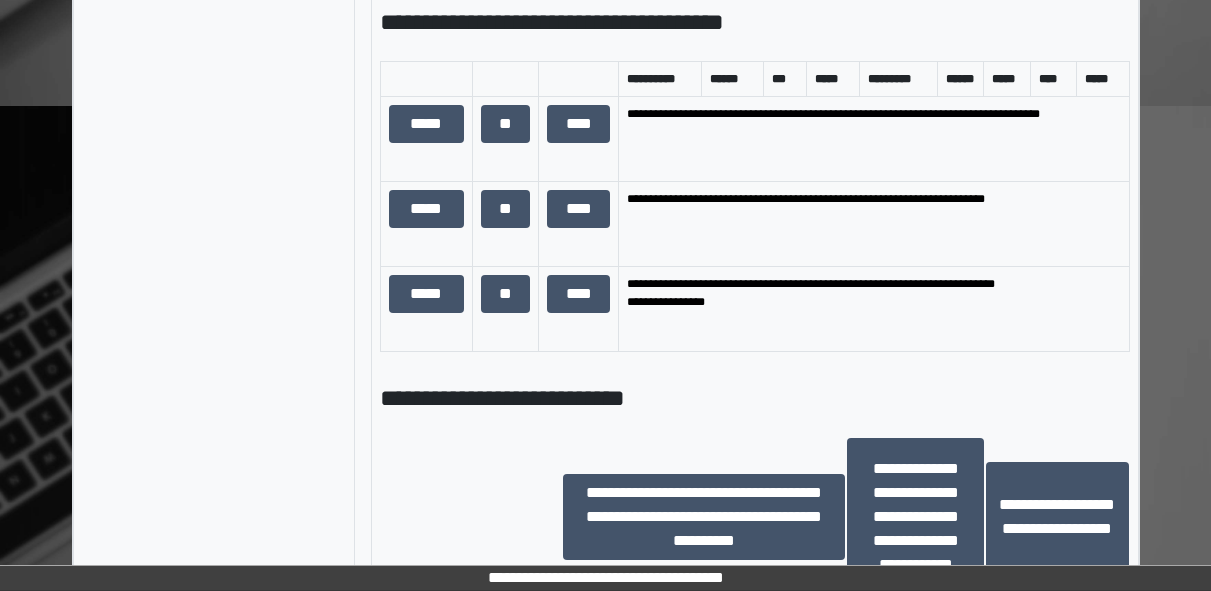 scroll, scrollTop: 1359, scrollLeft: 0, axis: vertical 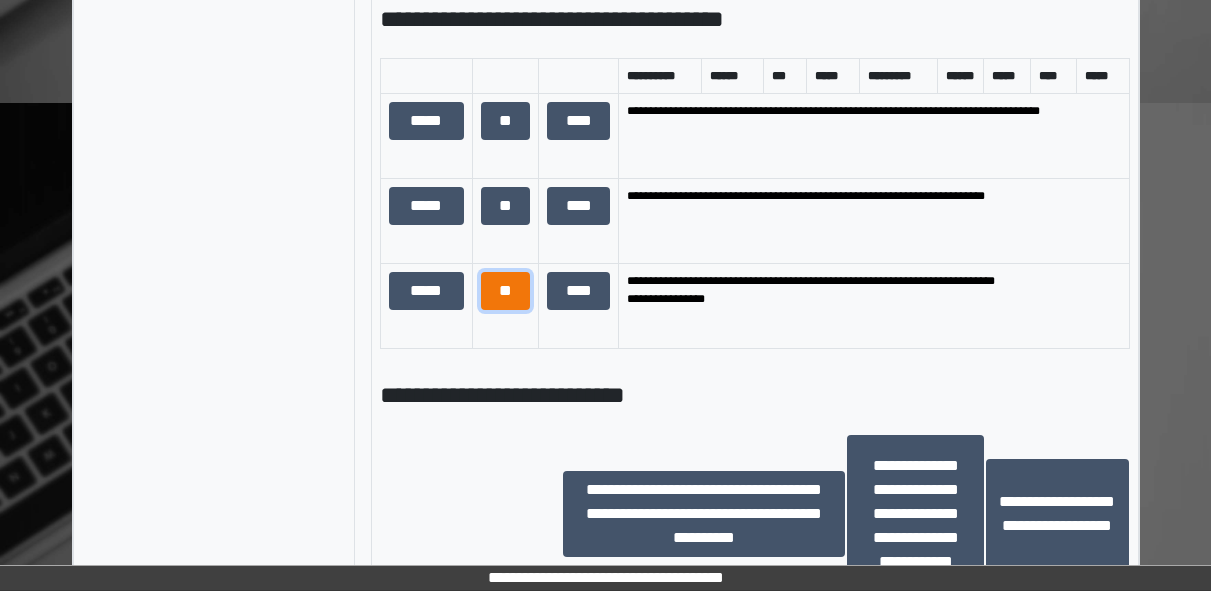 click on "**" at bounding box center [506, 291] 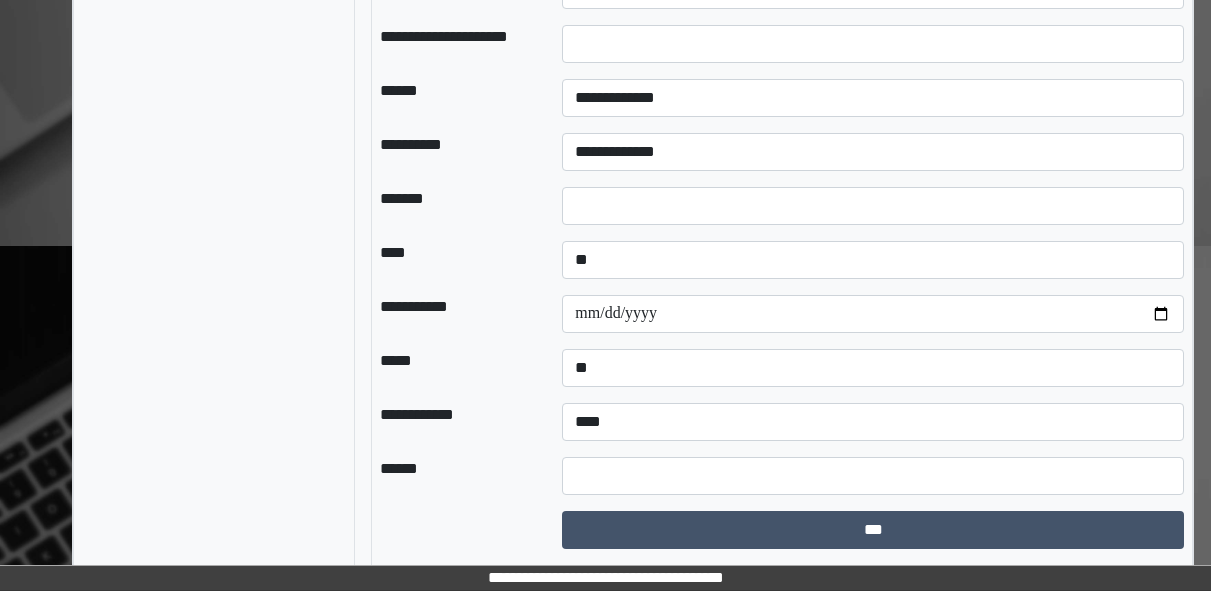 scroll, scrollTop: 1990, scrollLeft: 0, axis: vertical 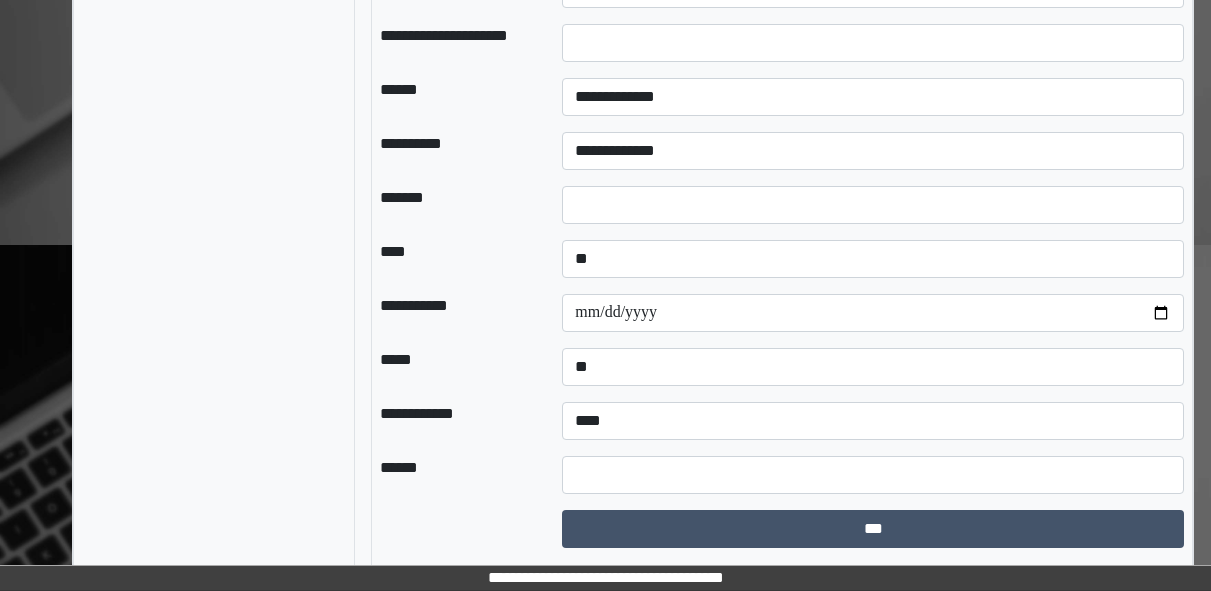 click on "**********" at bounding box center (873, -11) 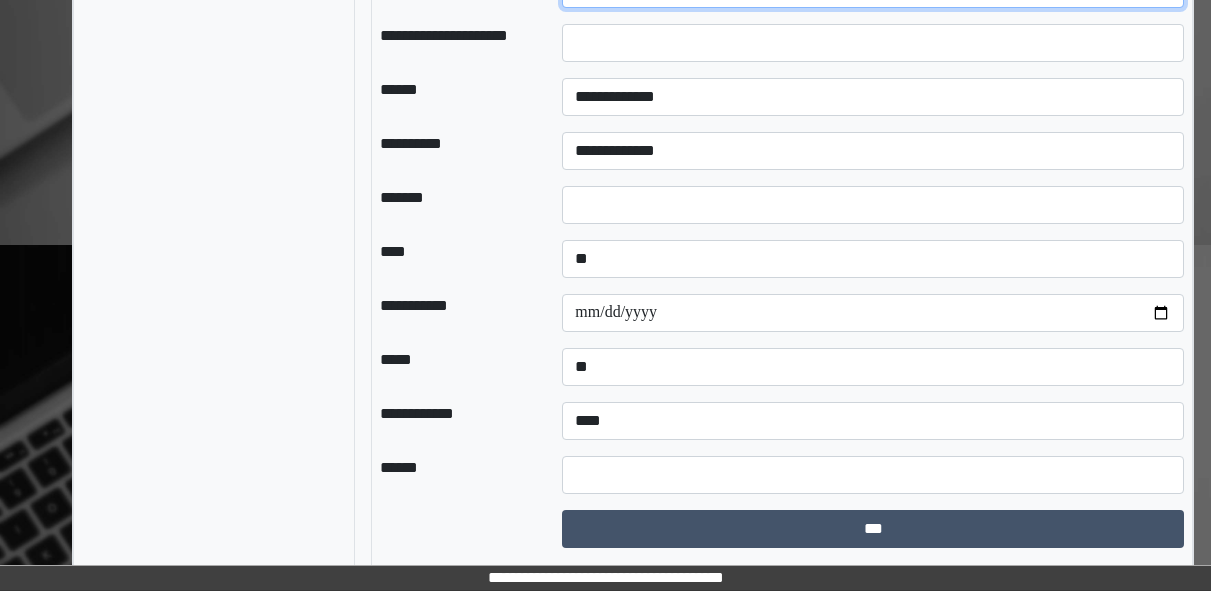 click on "**********" at bounding box center [873, -11] 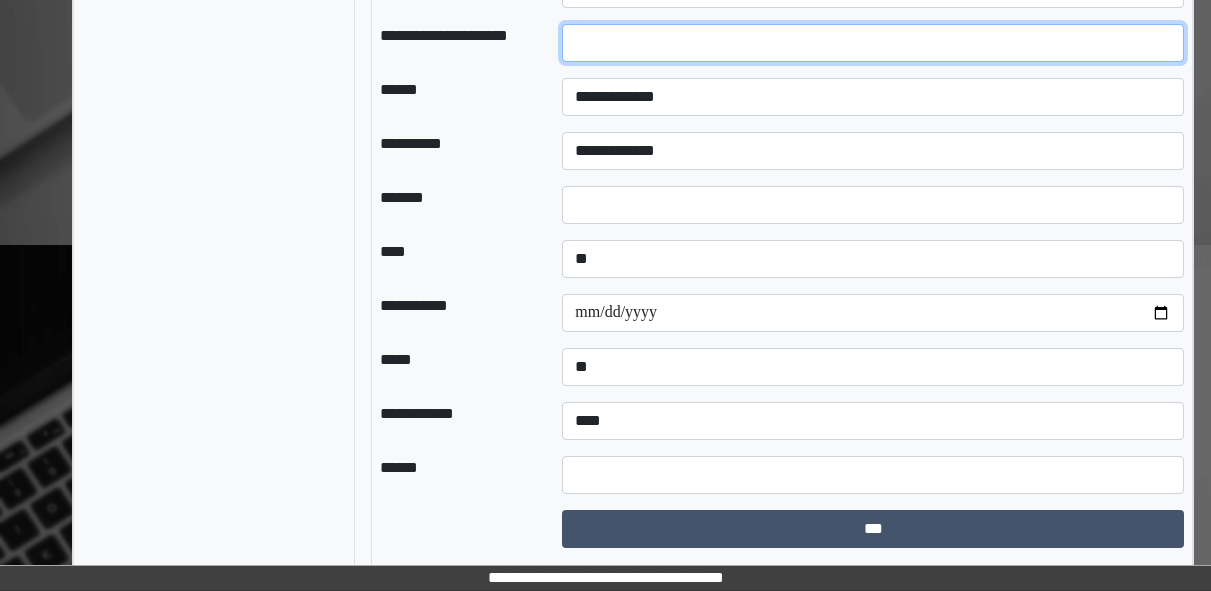 click at bounding box center [873, 43] 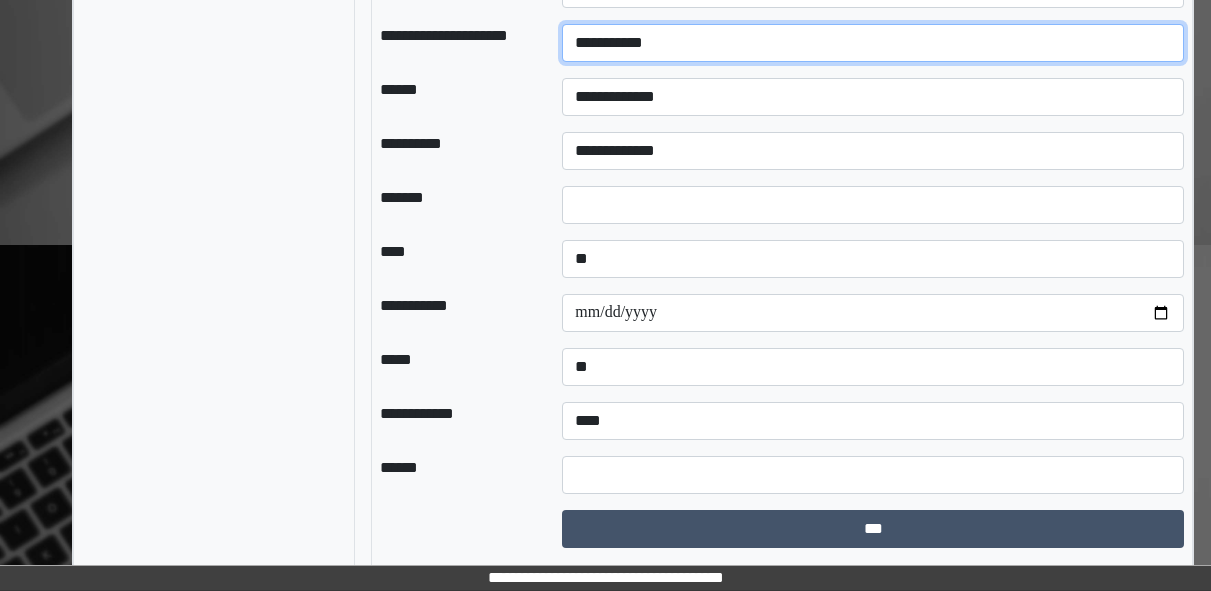 type on "**********" 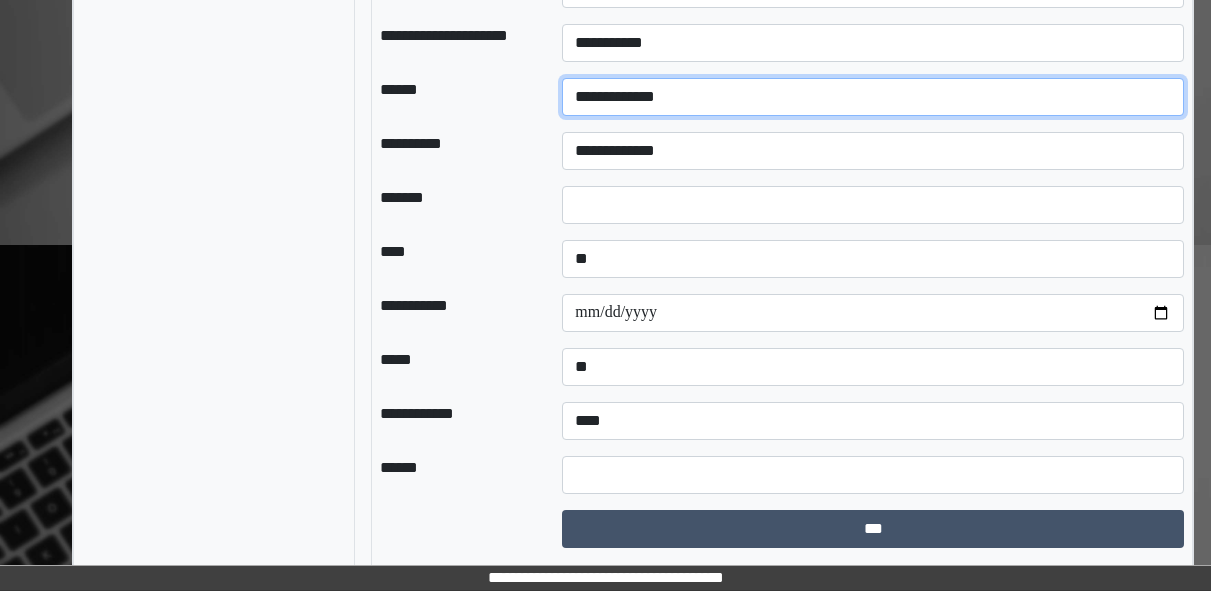 click on "**********" at bounding box center (873, 97) 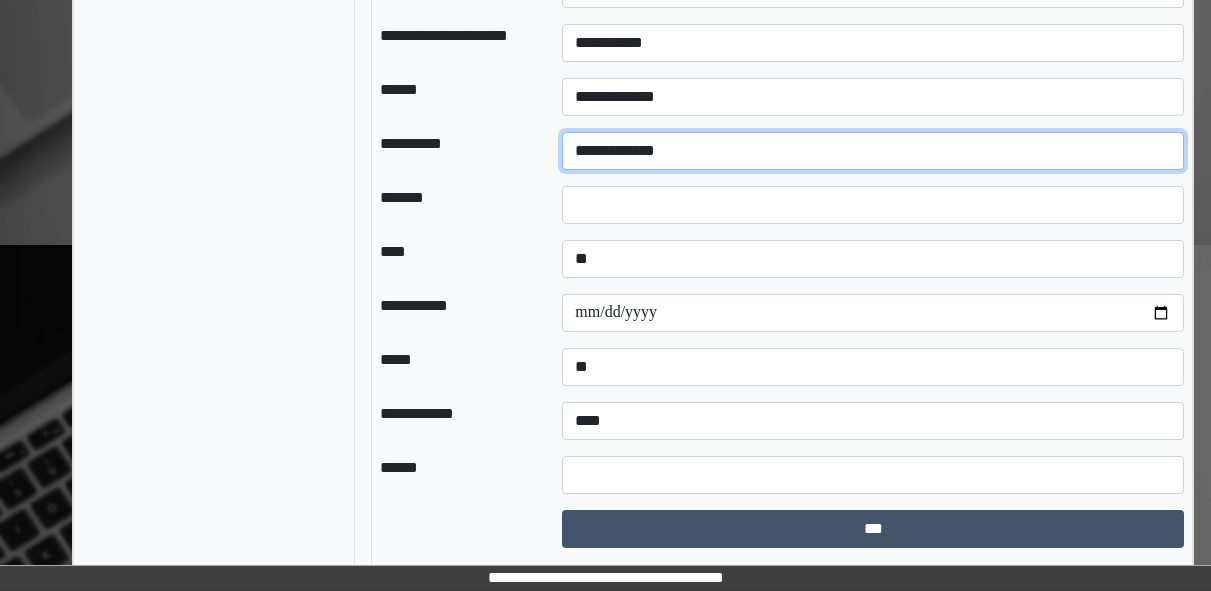click on "**********" at bounding box center (873, 151) 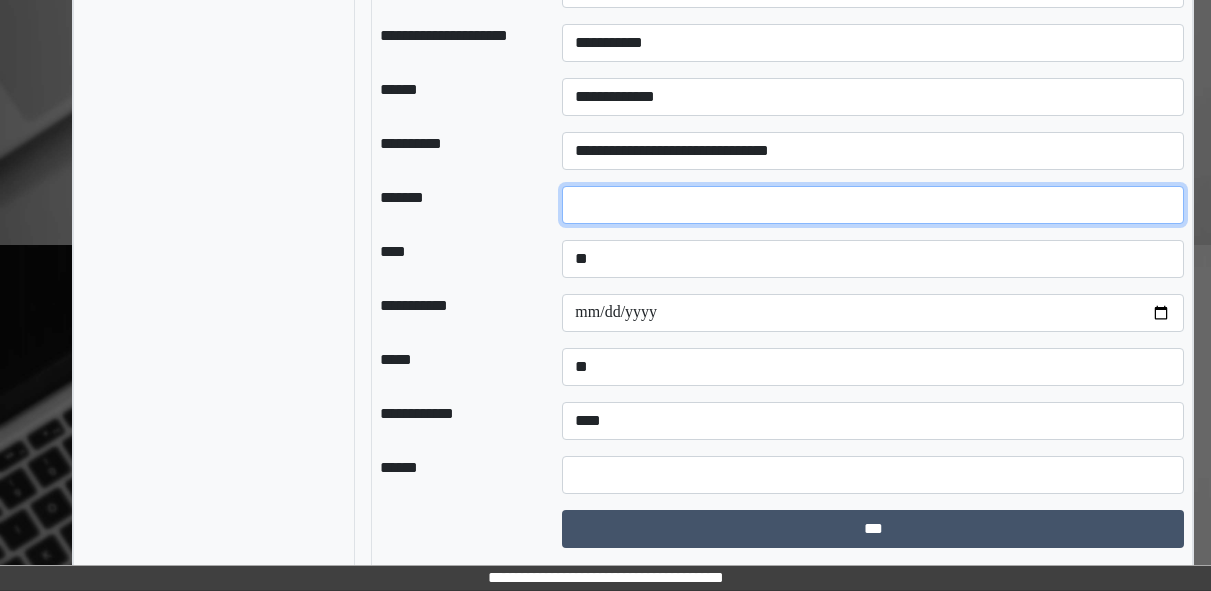 click at bounding box center [873, 205] 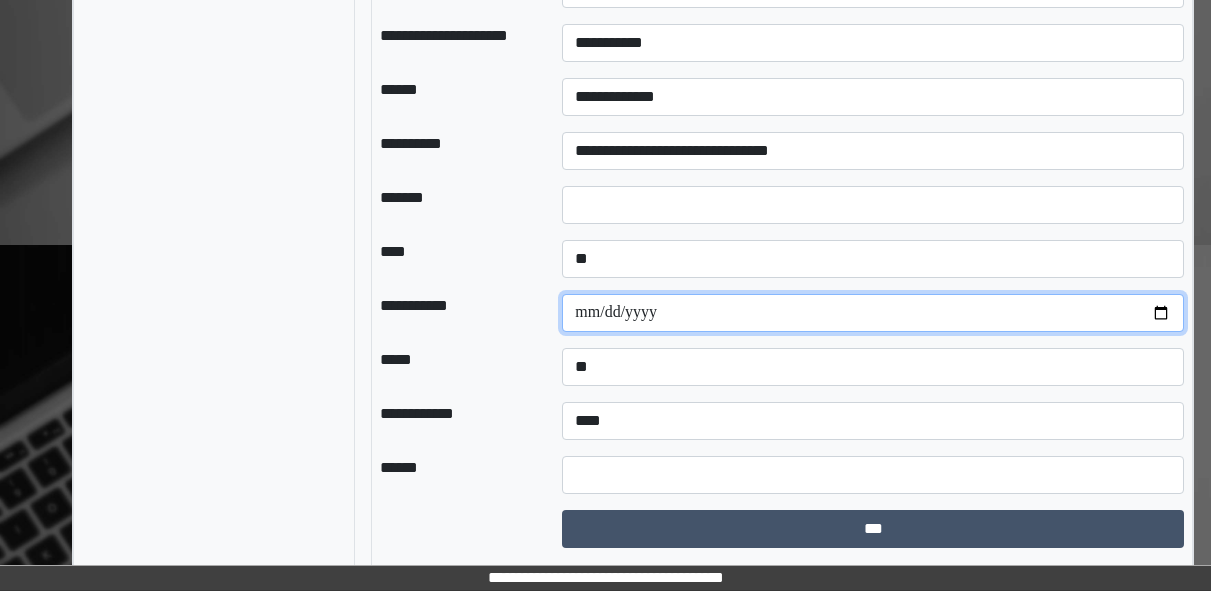 click at bounding box center [873, 313] 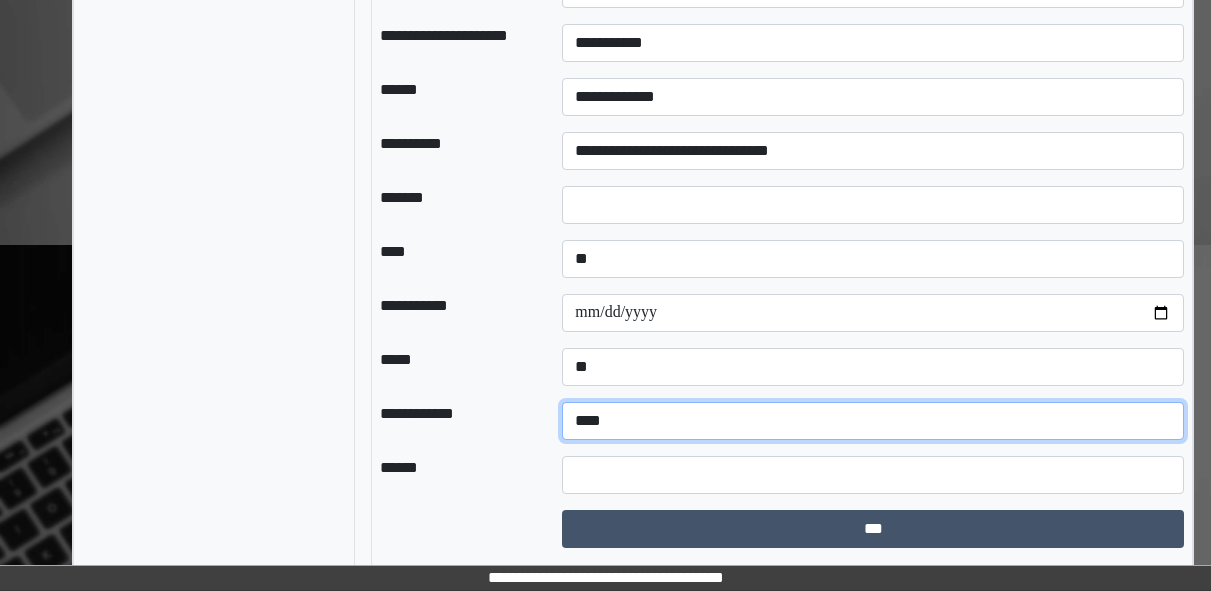 click on "**********" at bounding box center (873, 421) 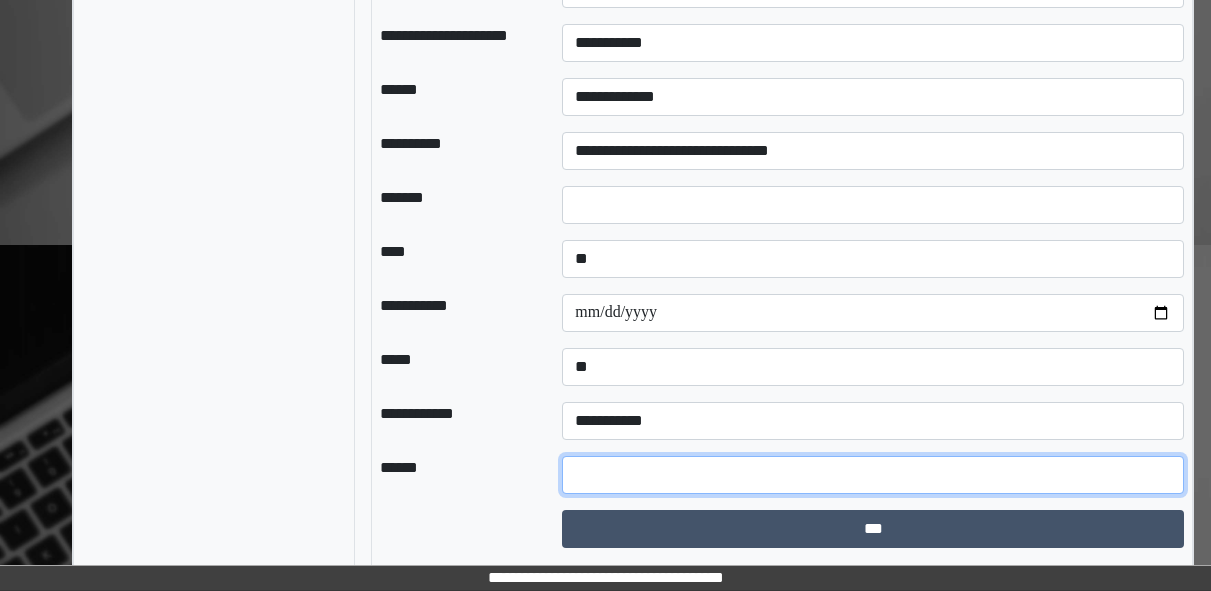 click at bounding box center (873, 475) 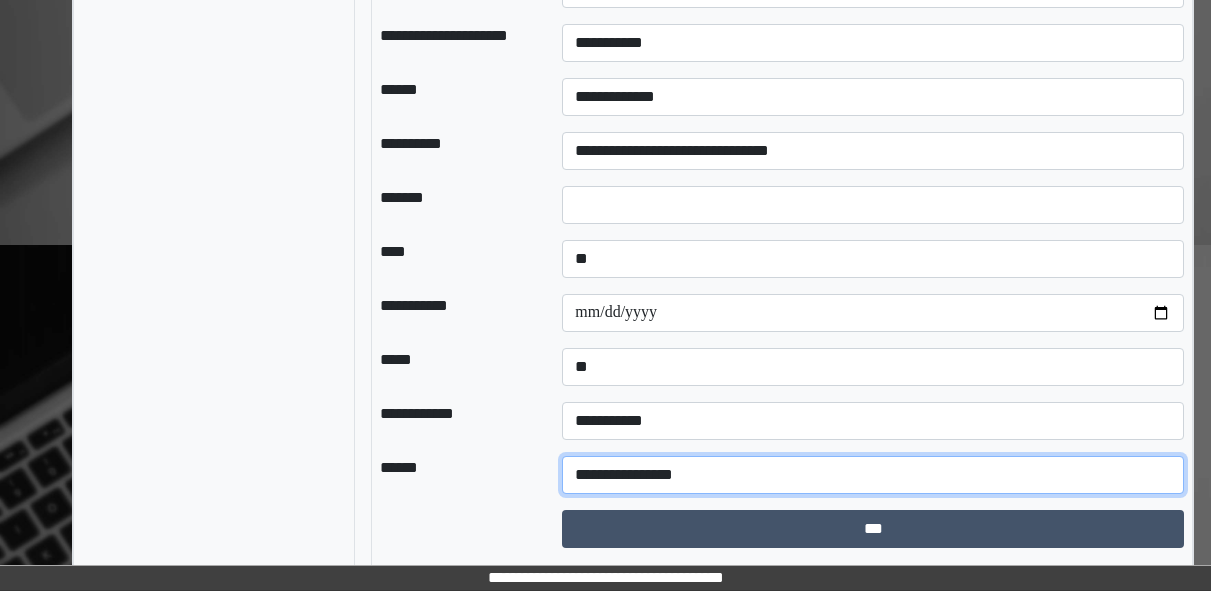 scroll, scrollTop: 2027, scrollLeft: 0, axis: vertical 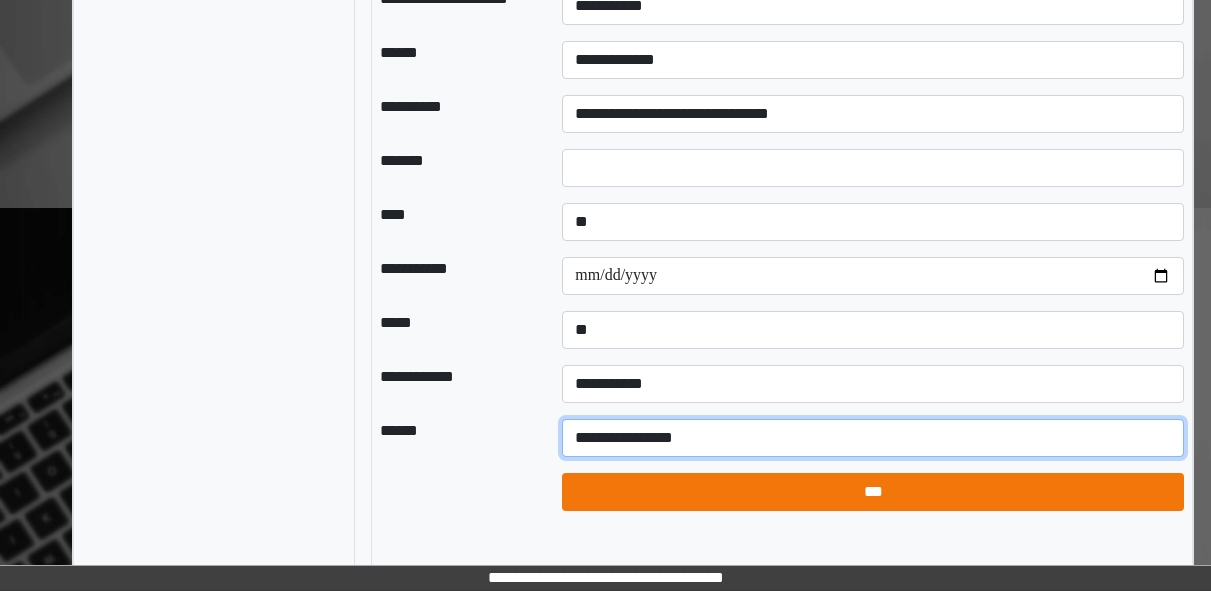 type on "**********" 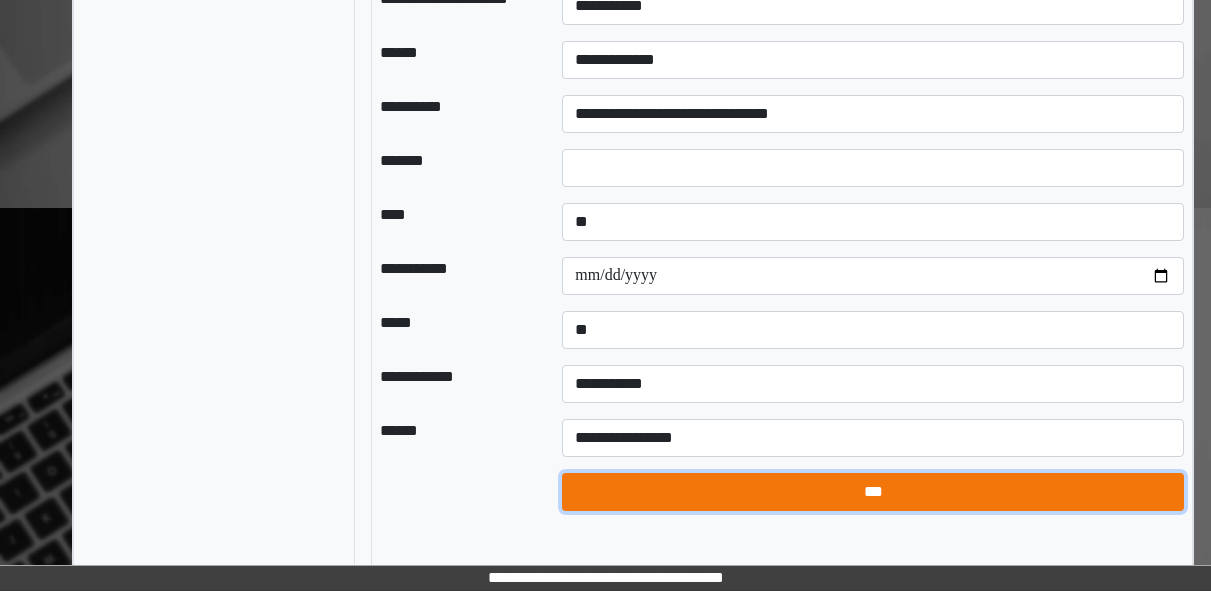 click on "***" at bounding box center [873, 492] 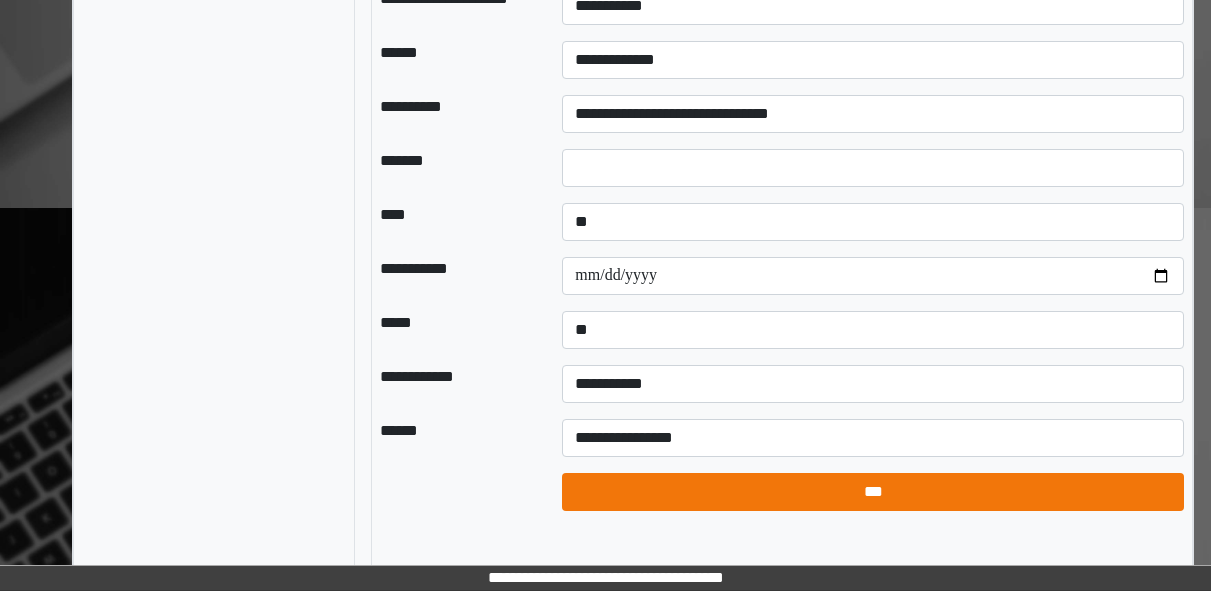 select on "*" 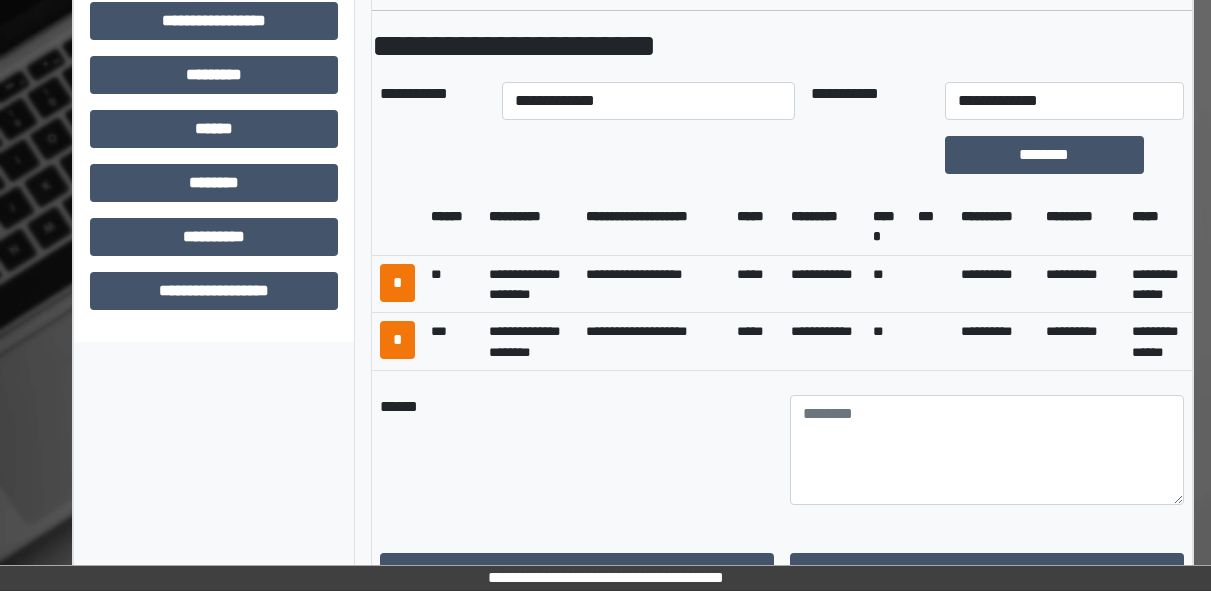 scroll, scrollTop: 813, scrollLeft: 0, axis: vertical 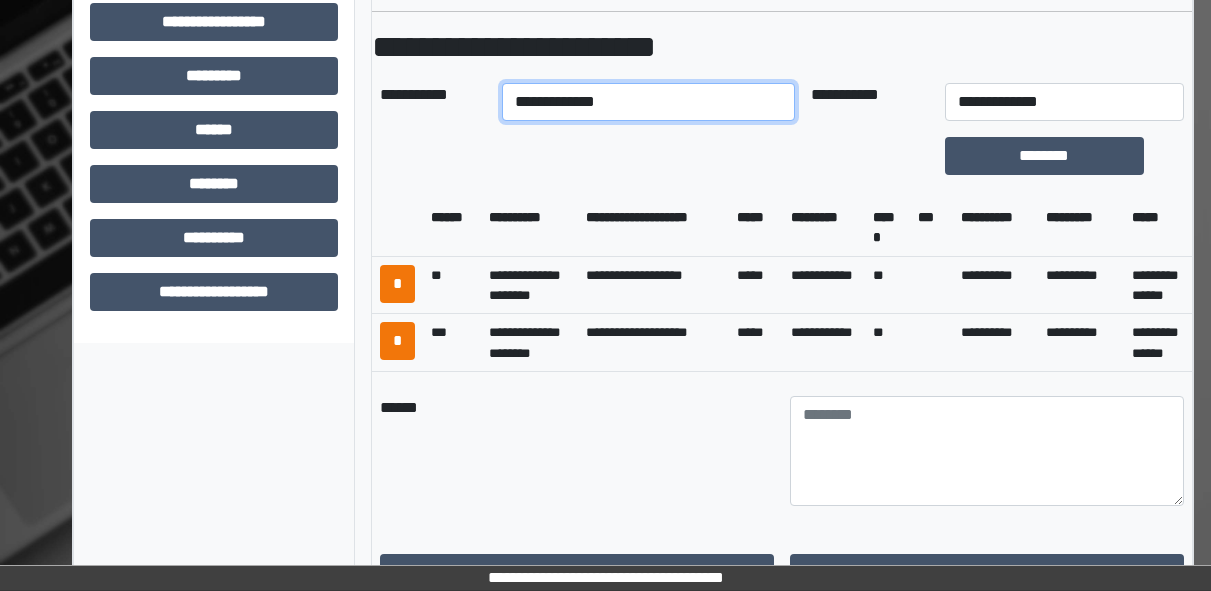 click on "**********" at bounding box center [648, 102] 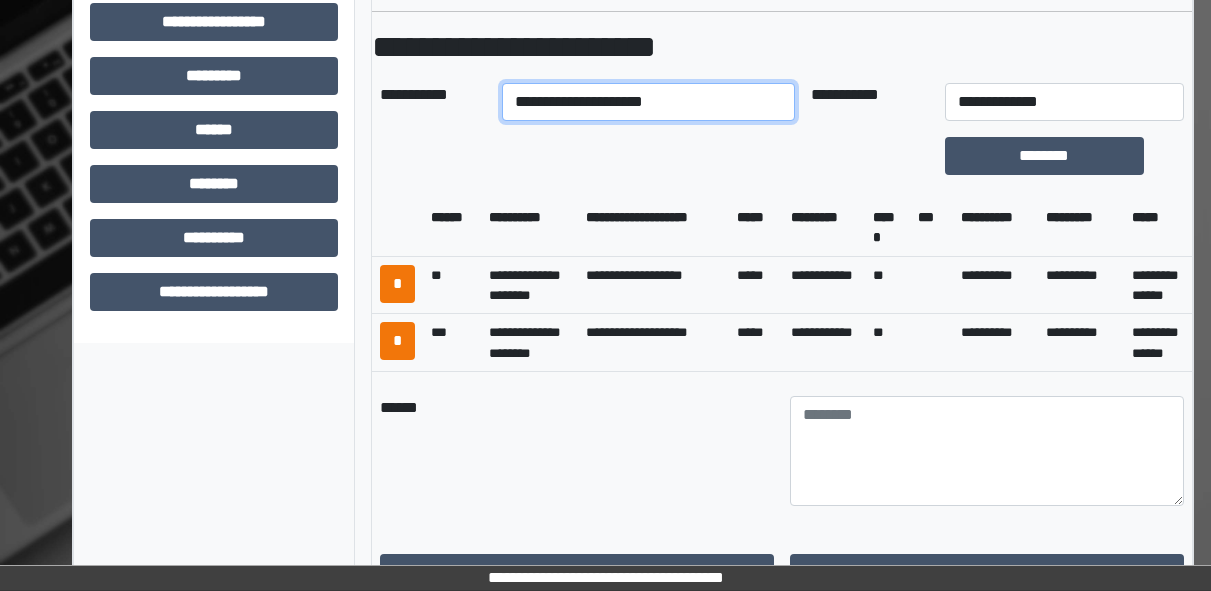 click on "**********" at bounding box center (648, 102) 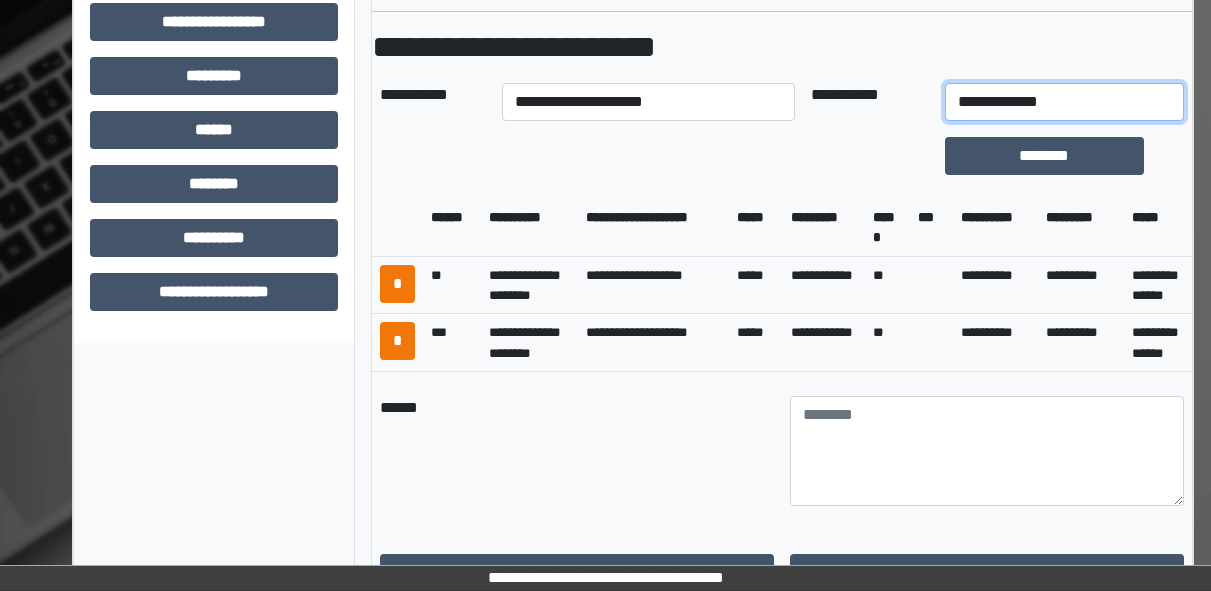click on "**********" at bounding box center [1064, 102] 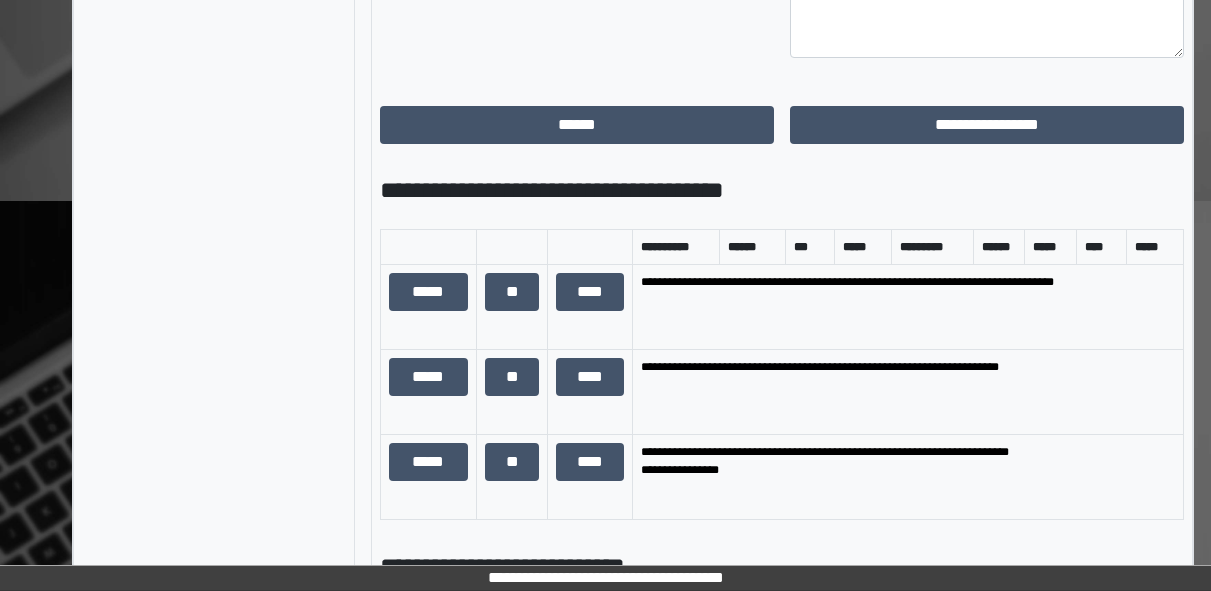 scroll, scrollTop: 1262, scrollLeft: 0, axis: vertical 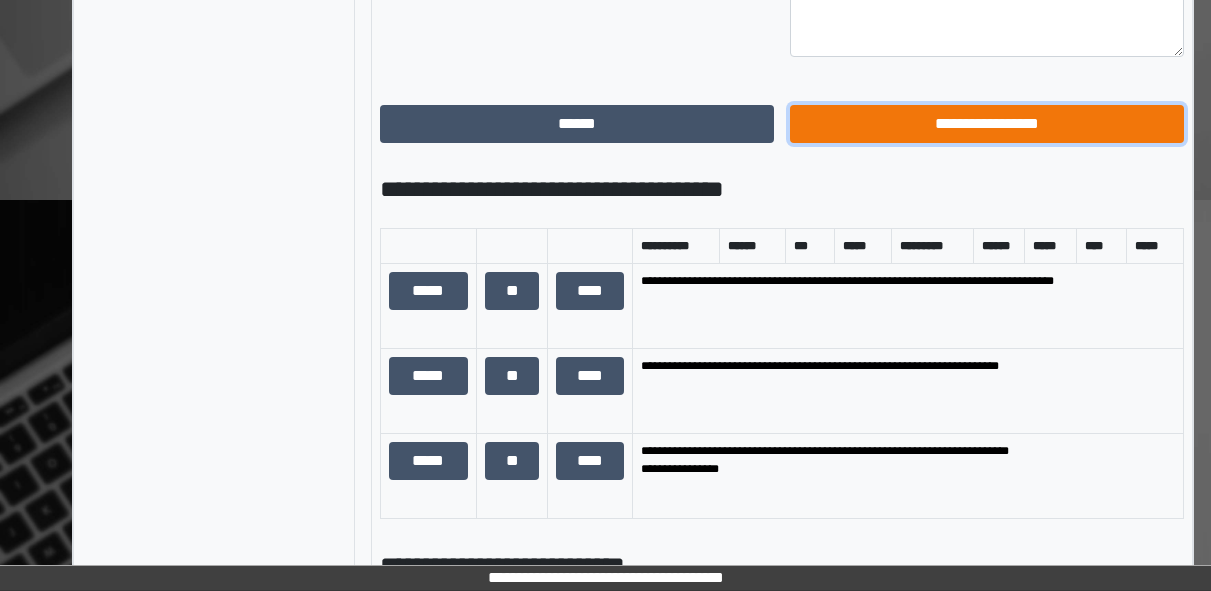click on "**********" at bounding box center (987, 124) 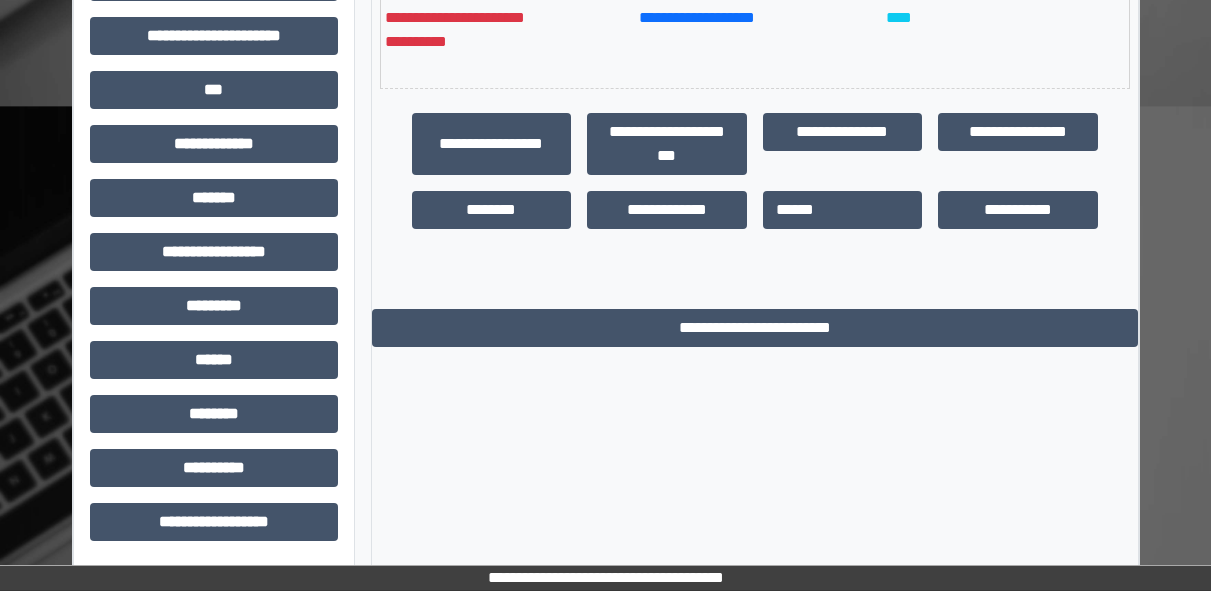 scroll, scrollTop: 0, scrollLeft: 0, axis: both 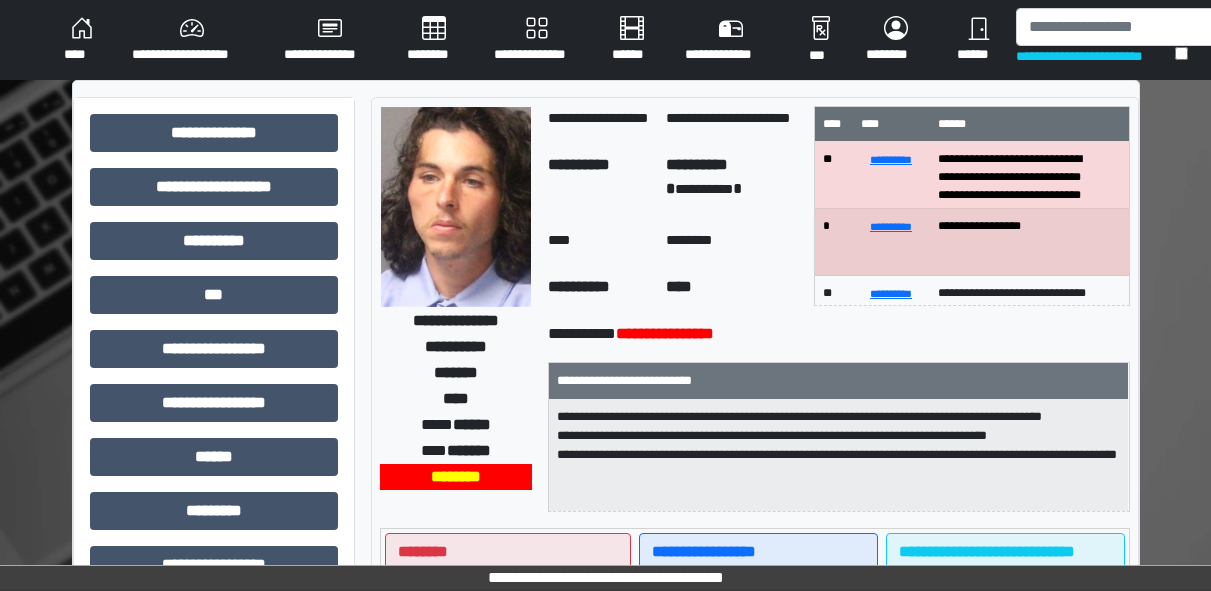 click on "****" at bounding box center (82, 40) 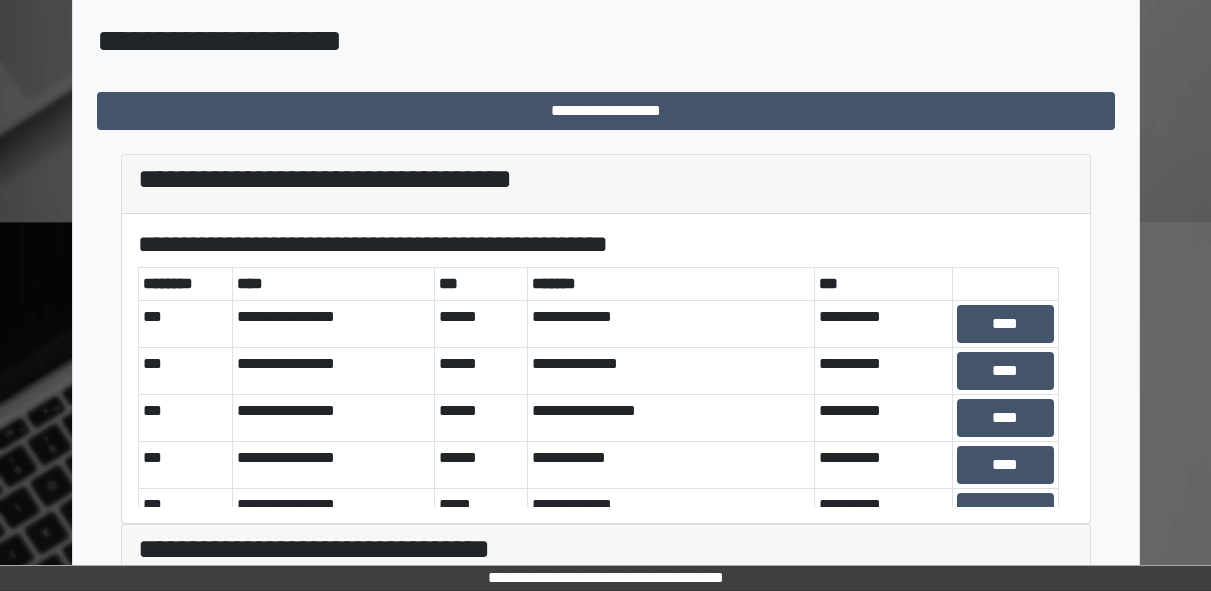 scroll, scrollTop: 810, scrollLeft: 0, axis: vertical 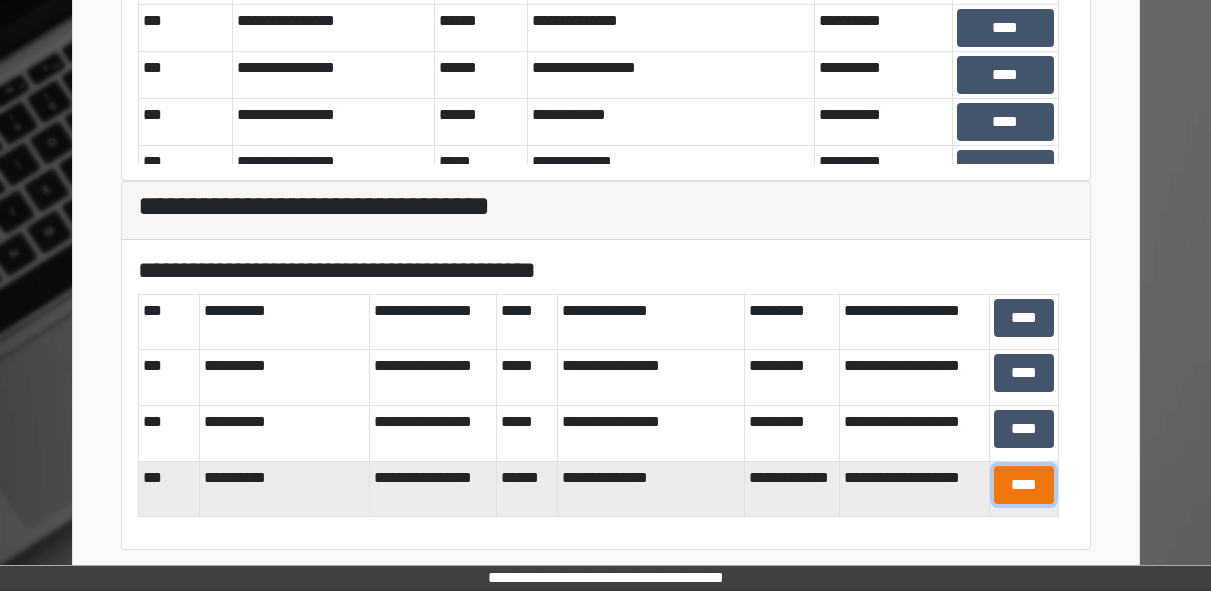 click on "****" at bounding box center (1024, 485) 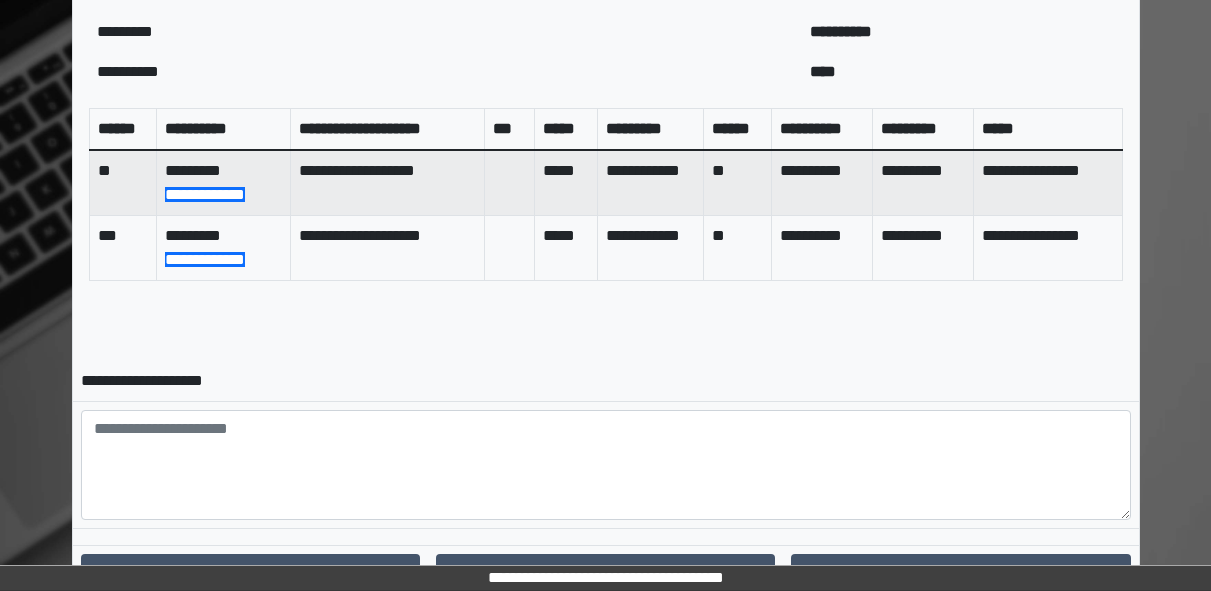scroll, scrollTop: 901, scrollLeft: 0, axis: vertical 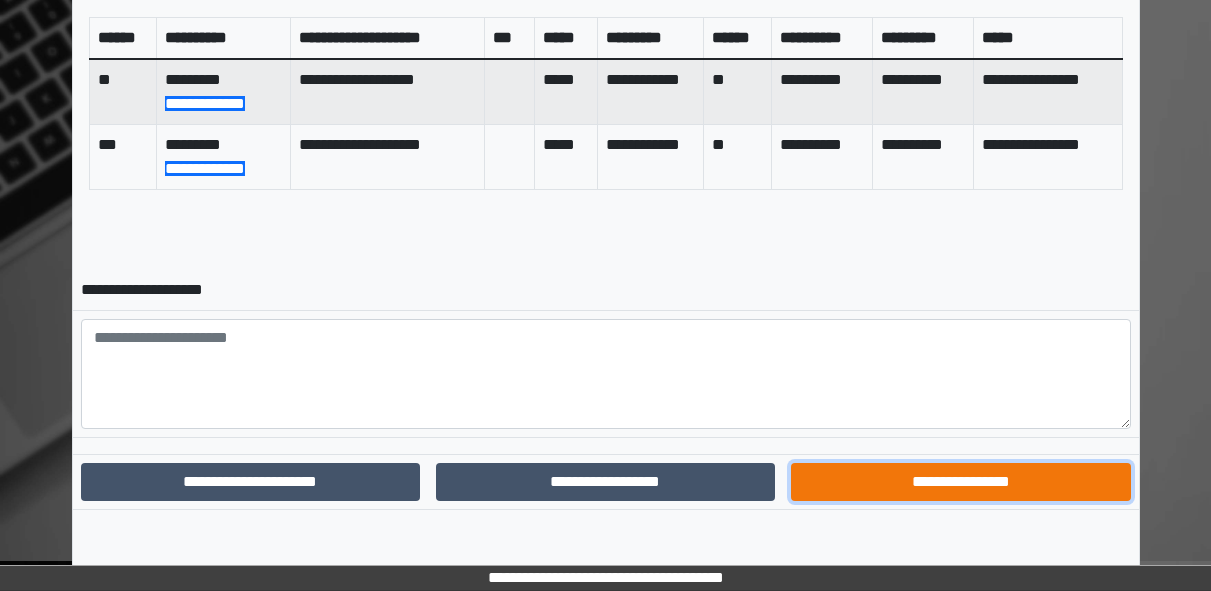 click on "**********" at bounding box center (960, 482) 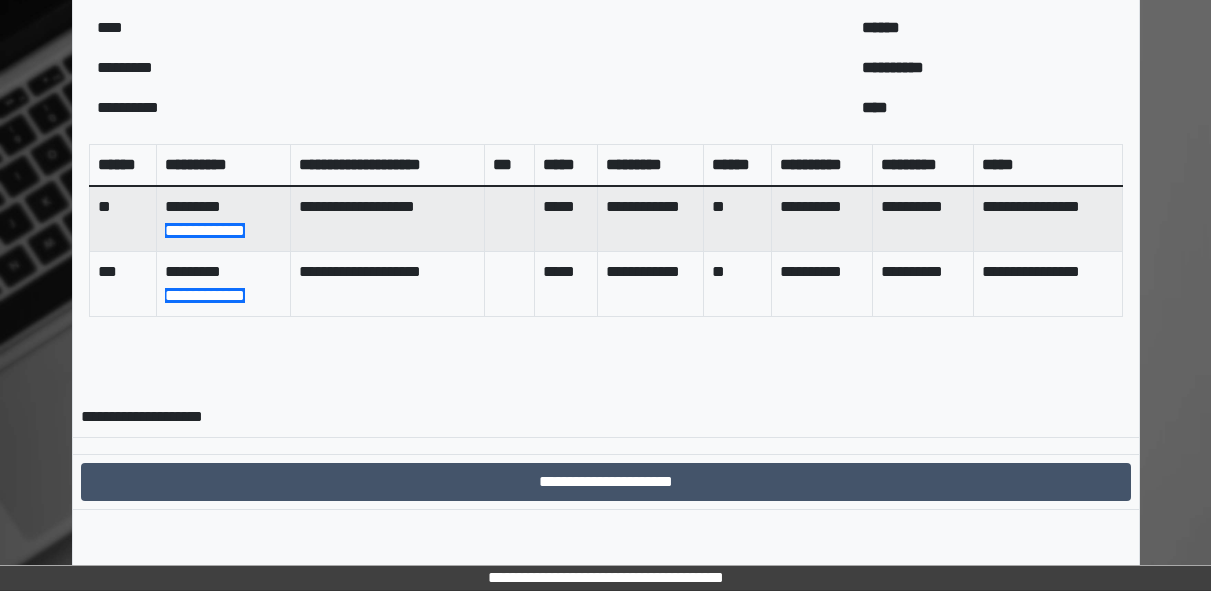 scroll, scrollTop: 0, scrollLeft: 0, axis: both 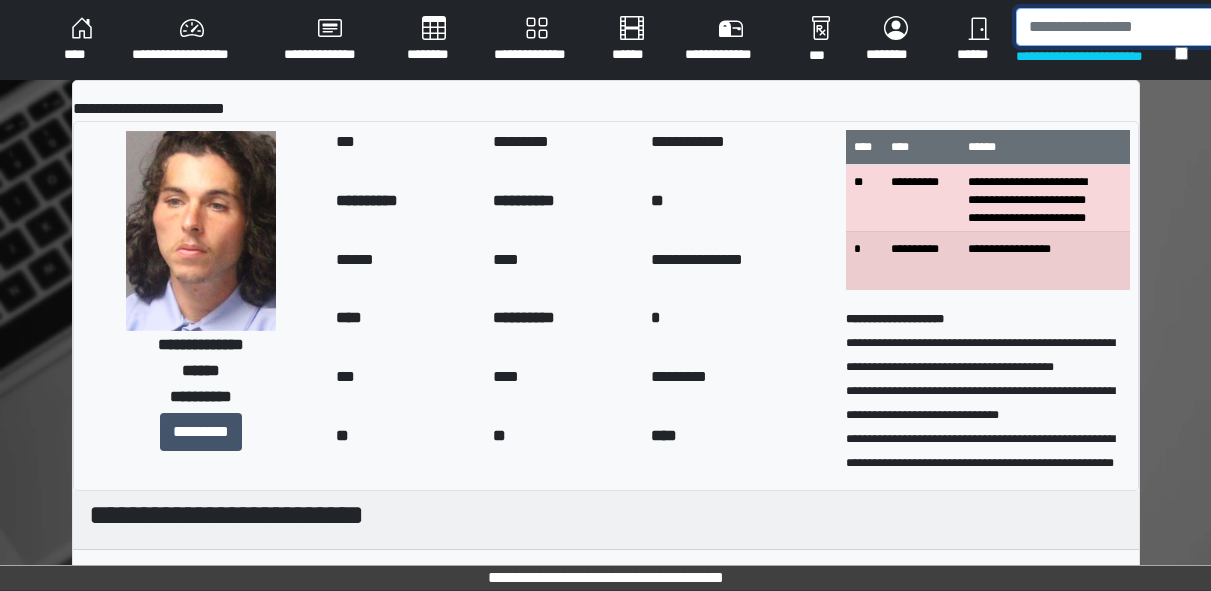 click at bounding box center (1119, 27) 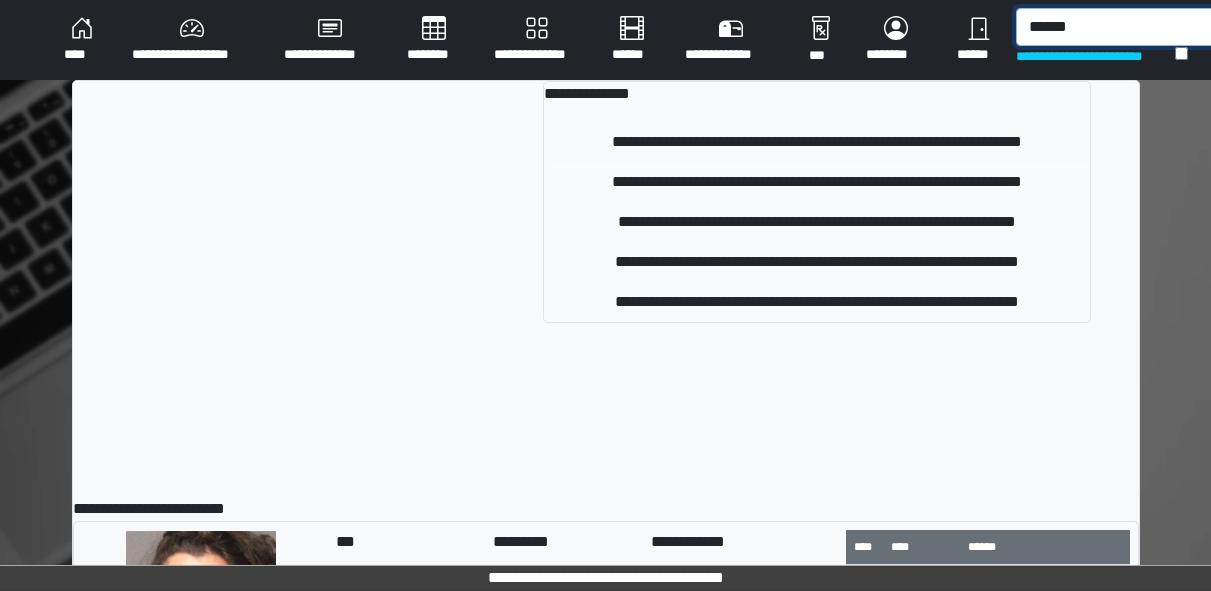 type on "******" 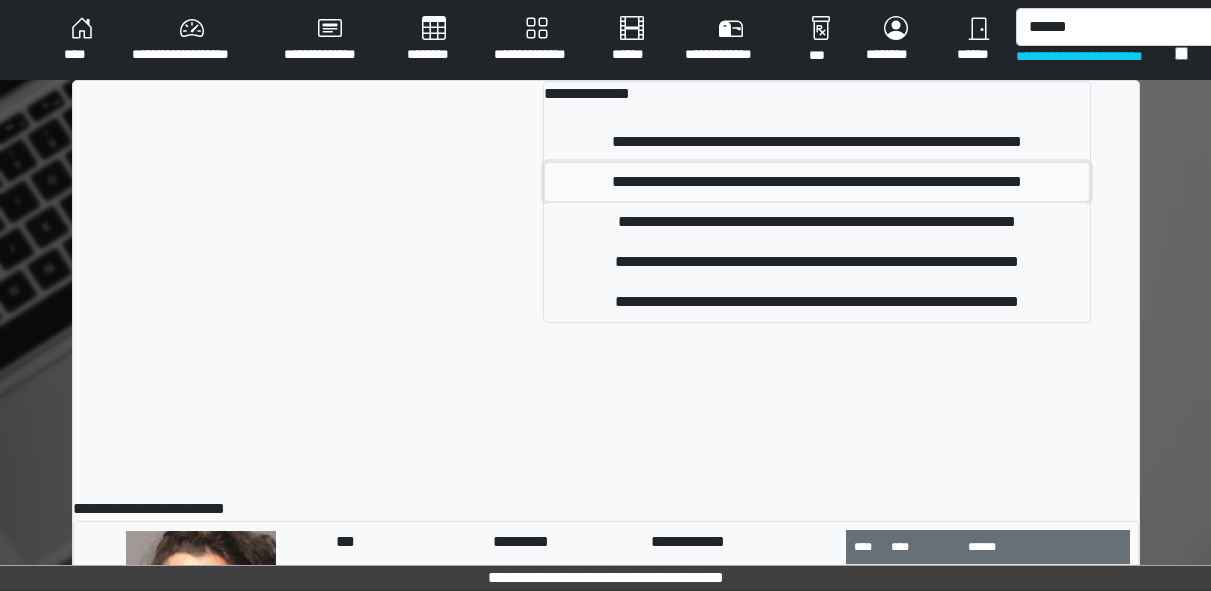 click on "**********" at bounding box center [816, 182] 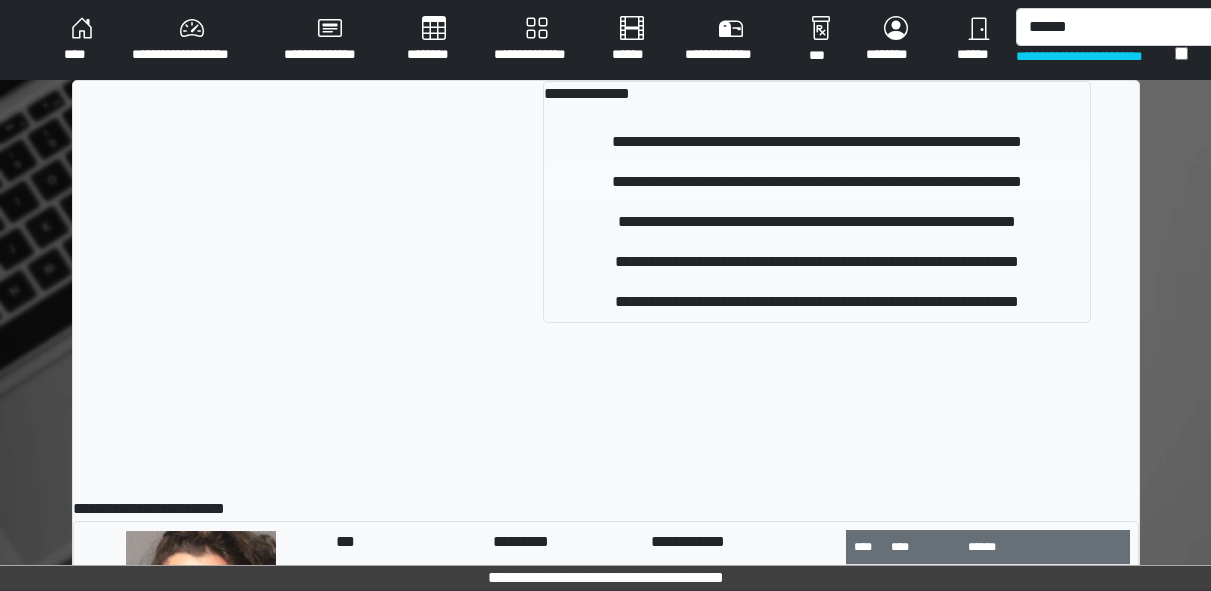 type 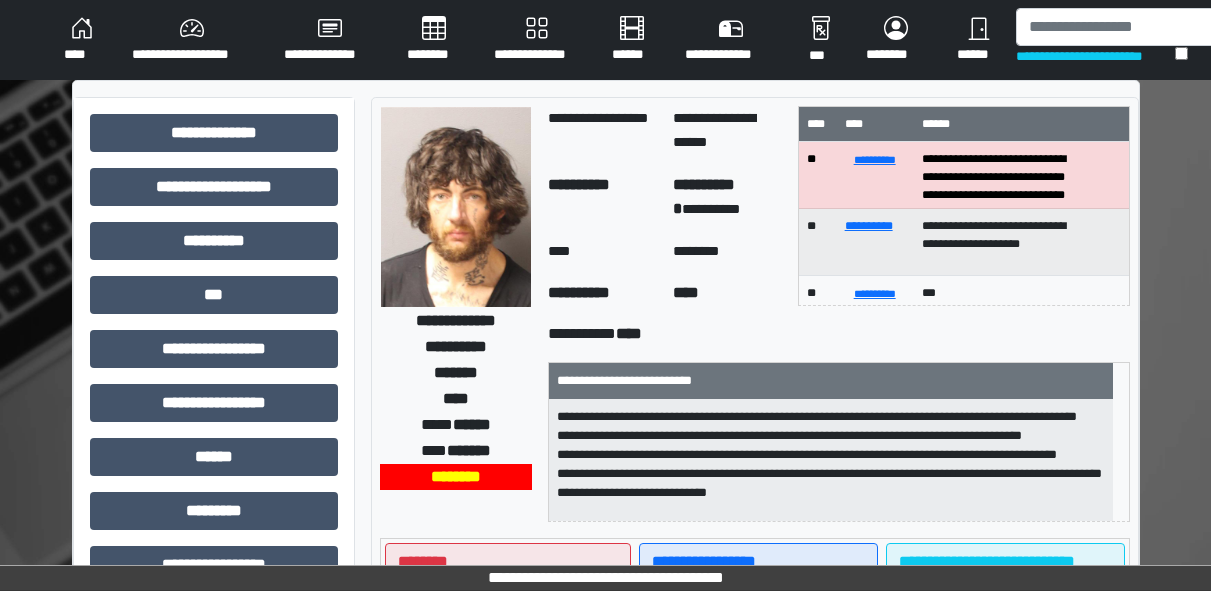 scroll, scrollTop: 2, scrollLeft: 0, axis: vertical 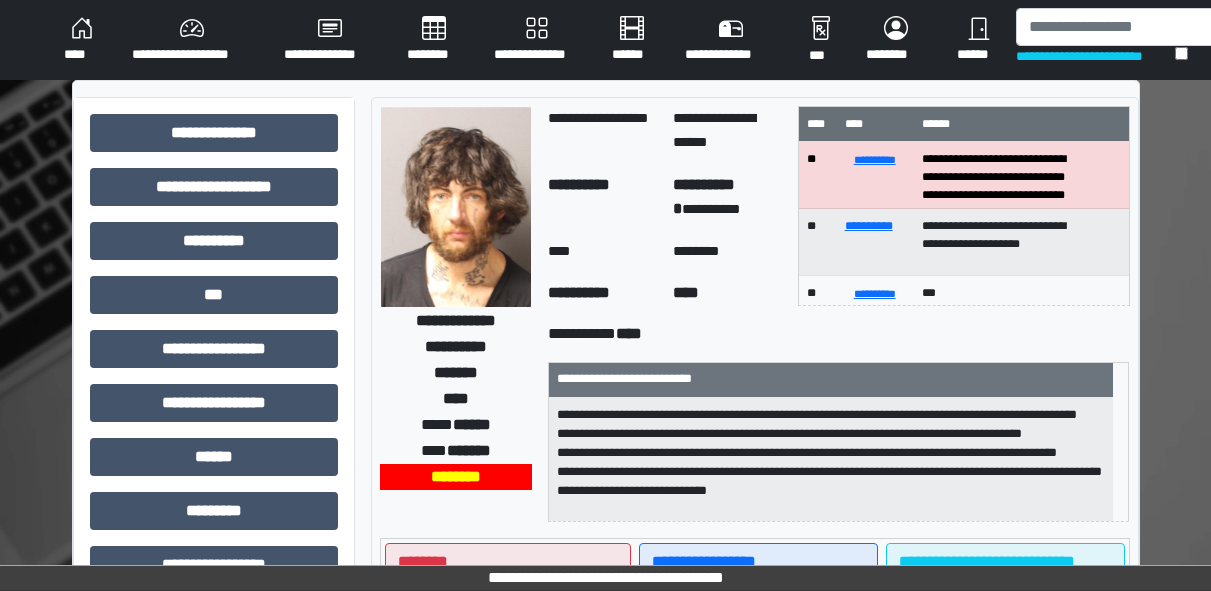 click on "****" at bounding box center [82, 40] 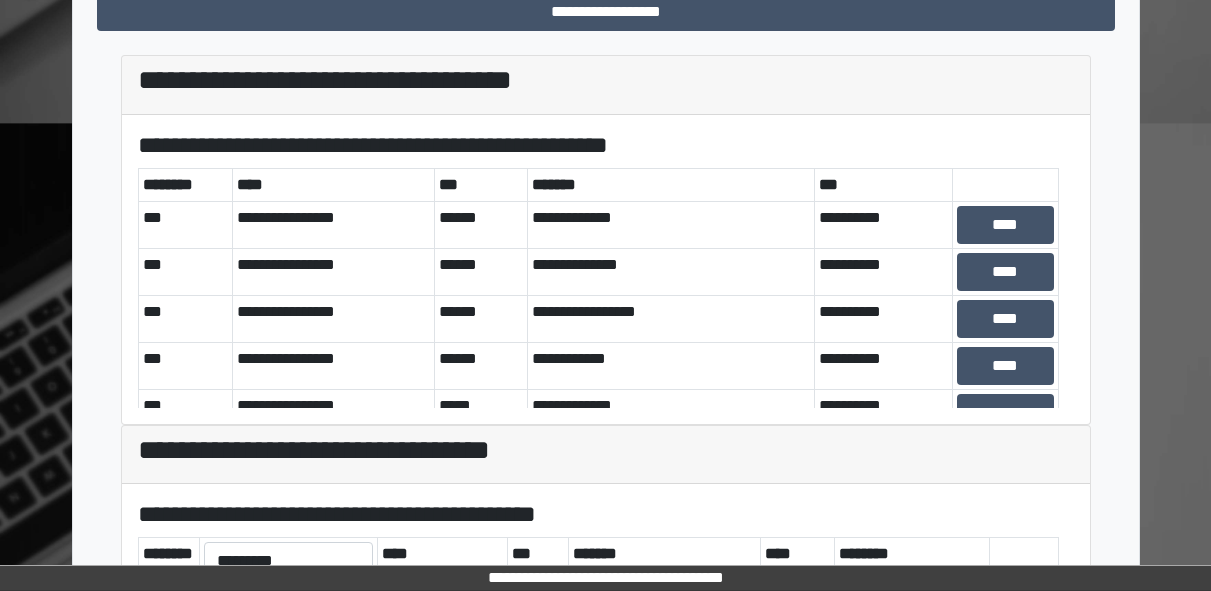 scroll, scrollTop: 810, scrollLeft: 0, axis: vertical 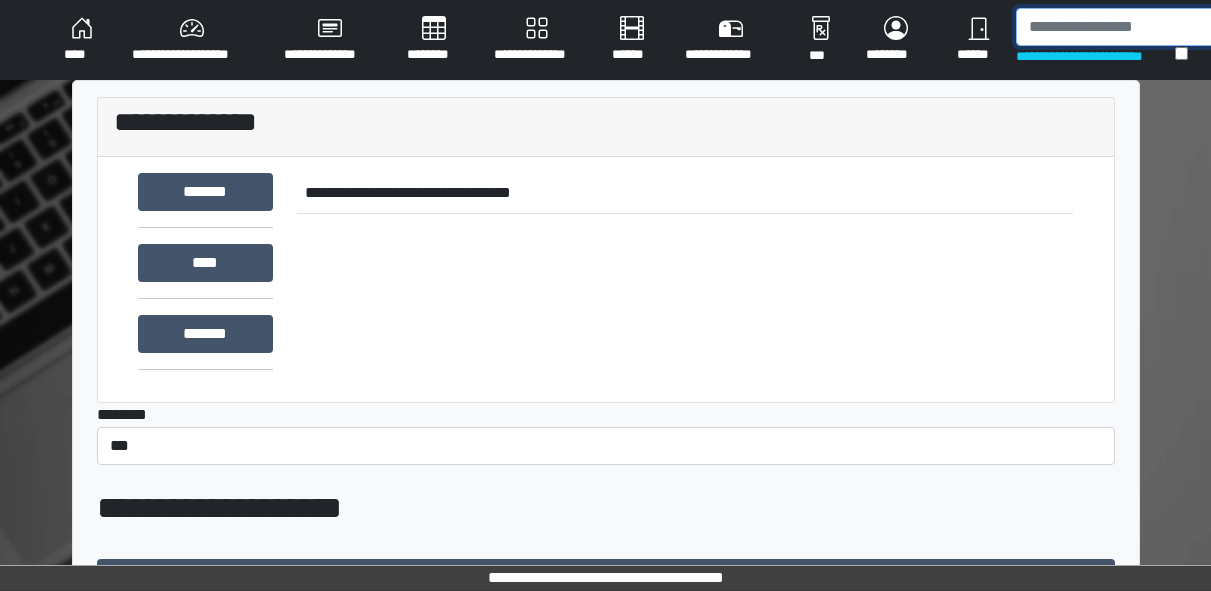 click at bounding box center (1119, 27) 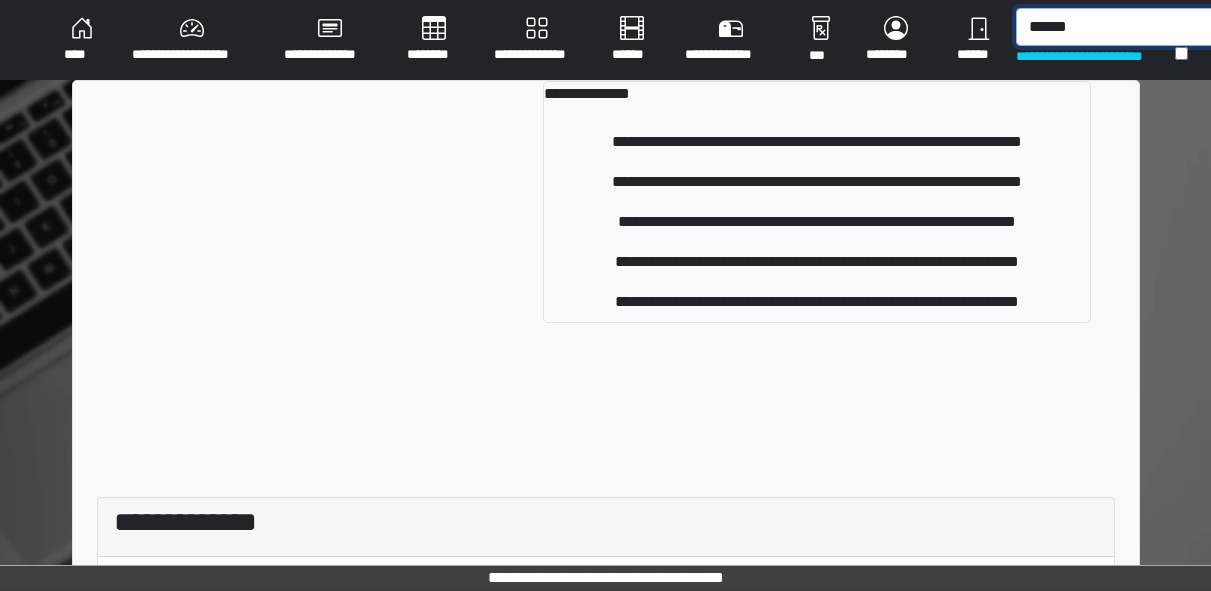 type on "******" 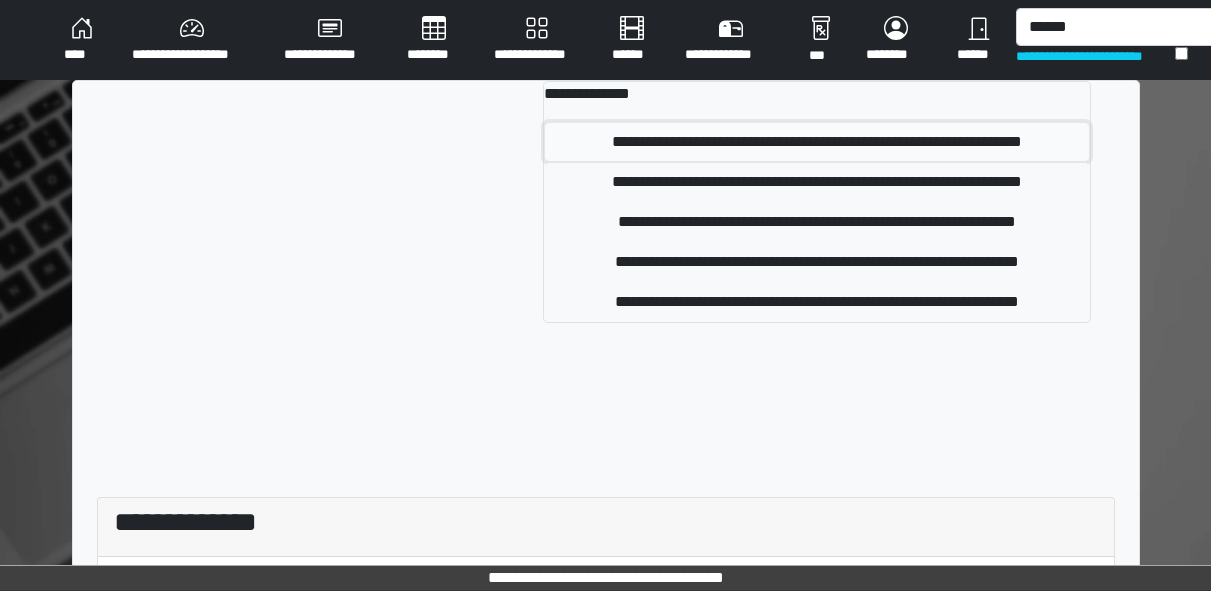 click on "**********" at bounding box center [816, 142] 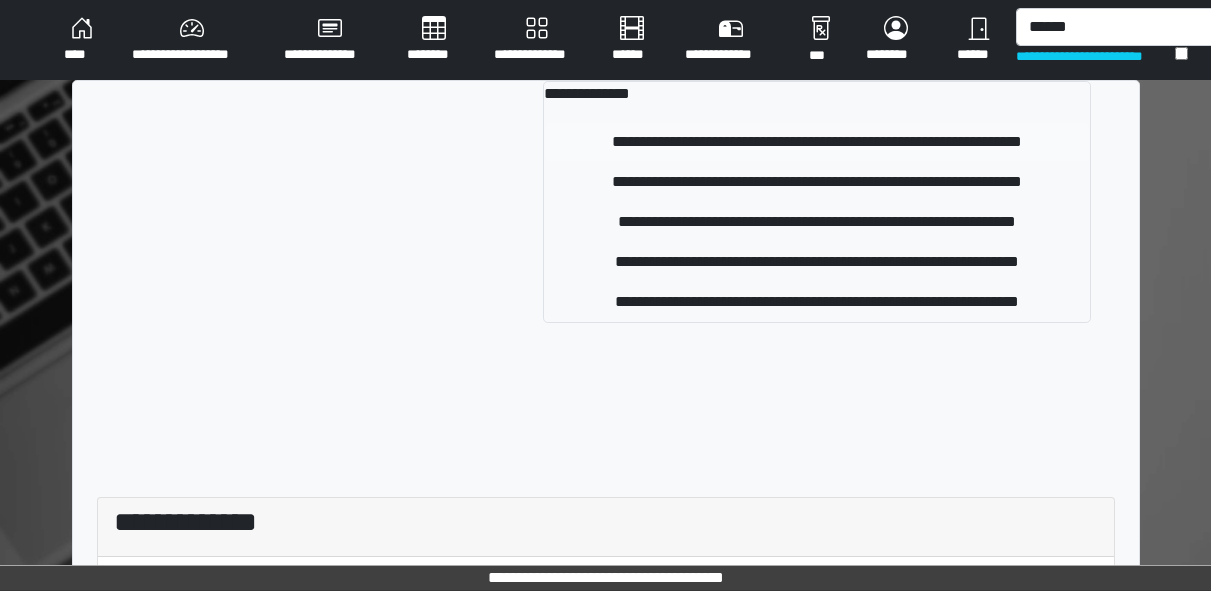 type 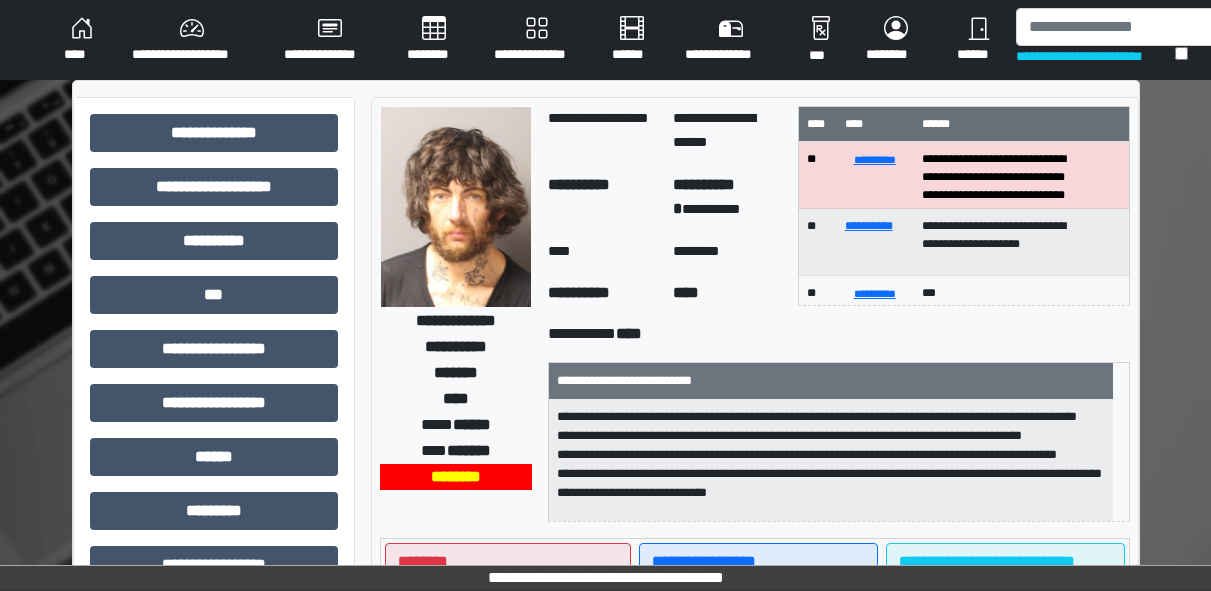 scroll, scrollTop: 2, scrollLeft: 0, axis: vertical 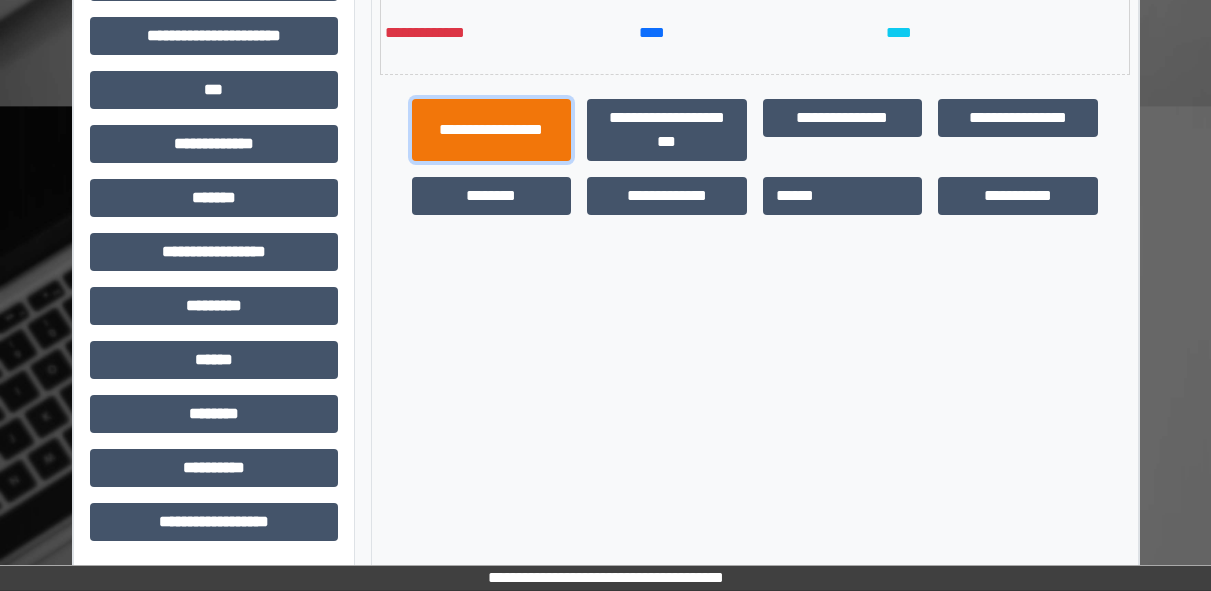 click on "**********" at bounding box center (492, 130) 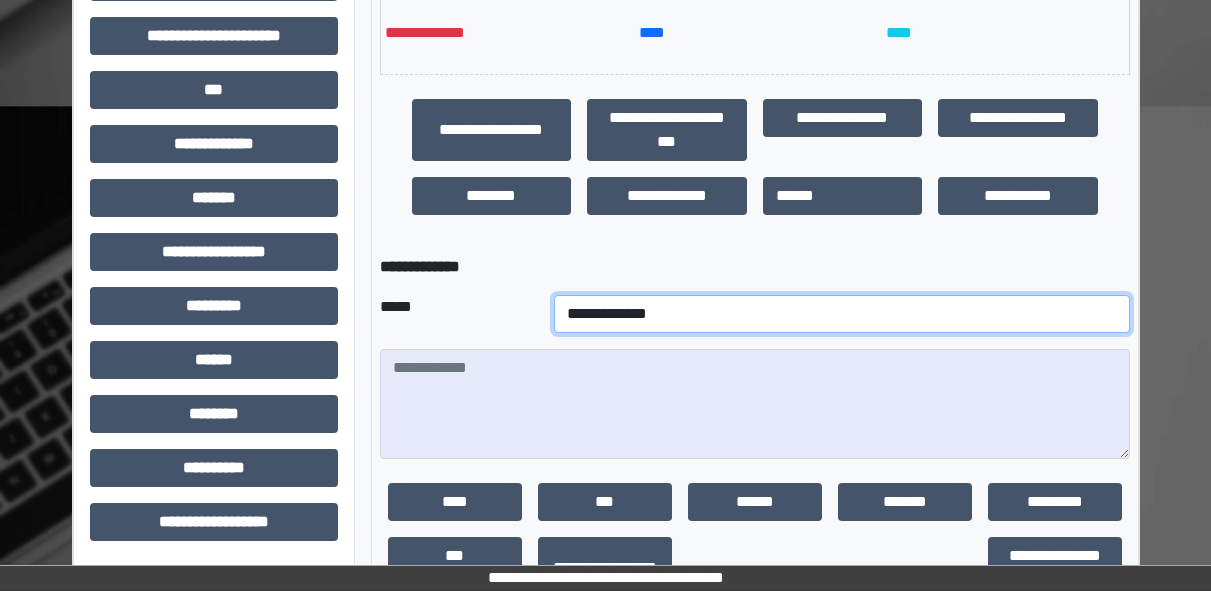 click on "**********" at bounding box center (842, 314) 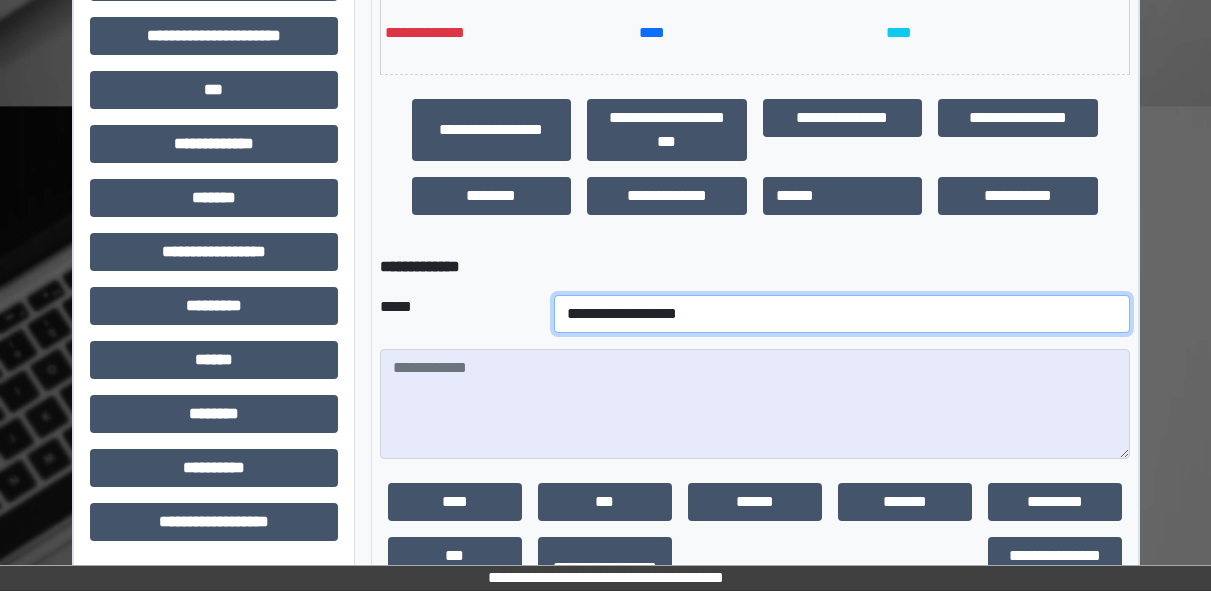 click on "**********" at bounding box center (842, 314) 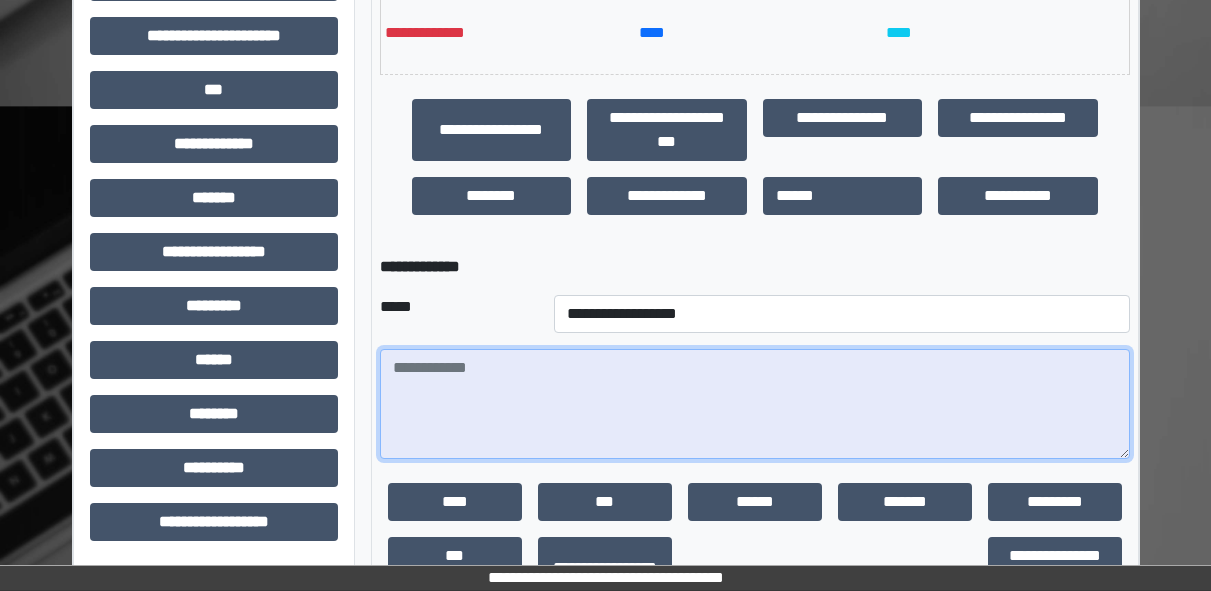 click at bounding box center [755, 404] 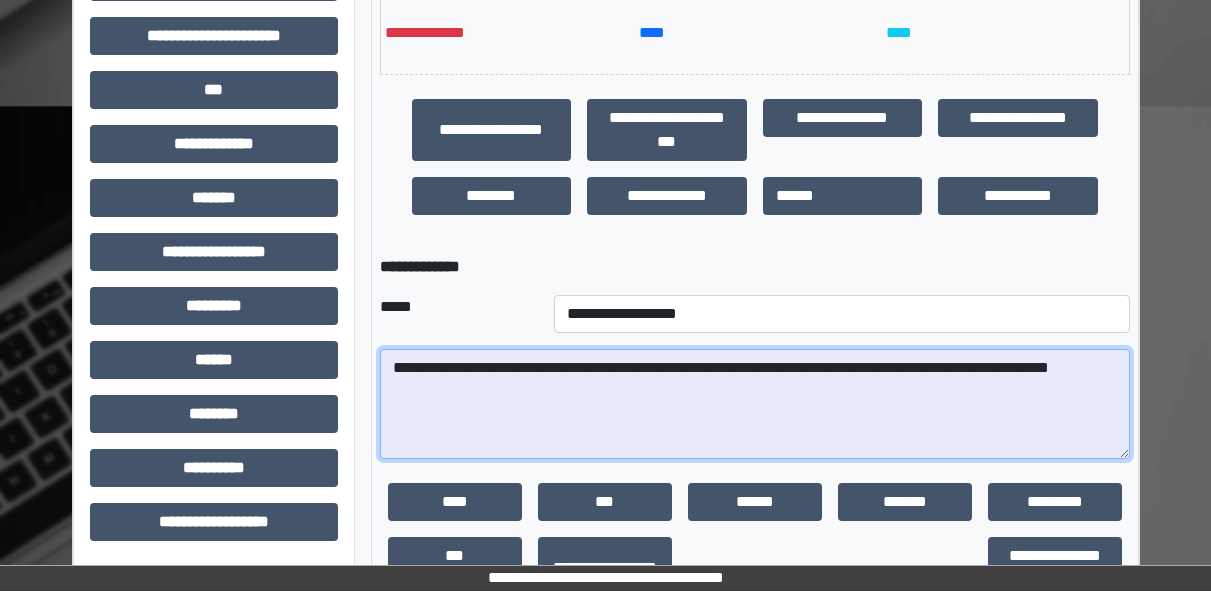 scroll, scrollTop: 711, scrollLeft: 0, axis: vertical 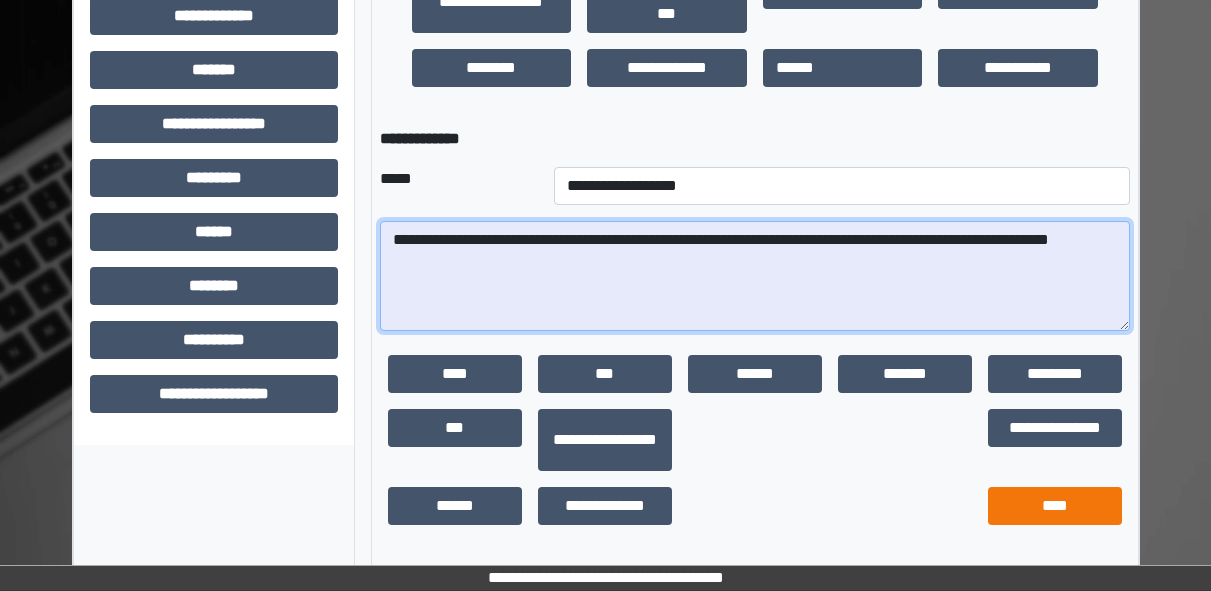 type on "**********" 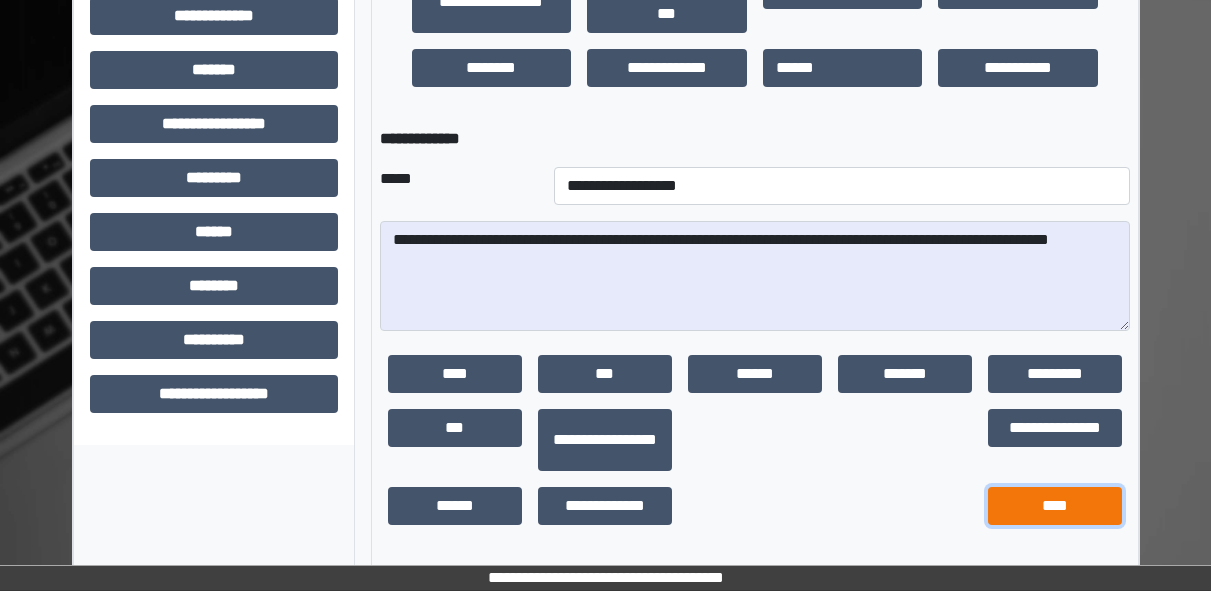 click on "****" at bounding box center [1055, 506] 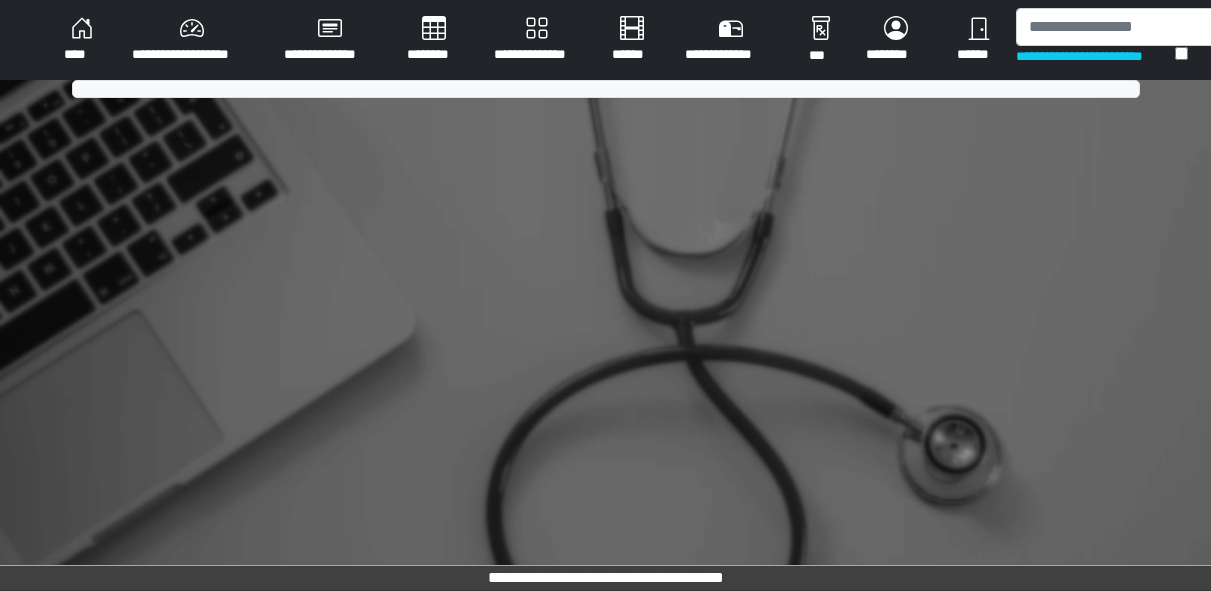 scroll, scrollTop: 0, scrollLeft: 0, axis: both 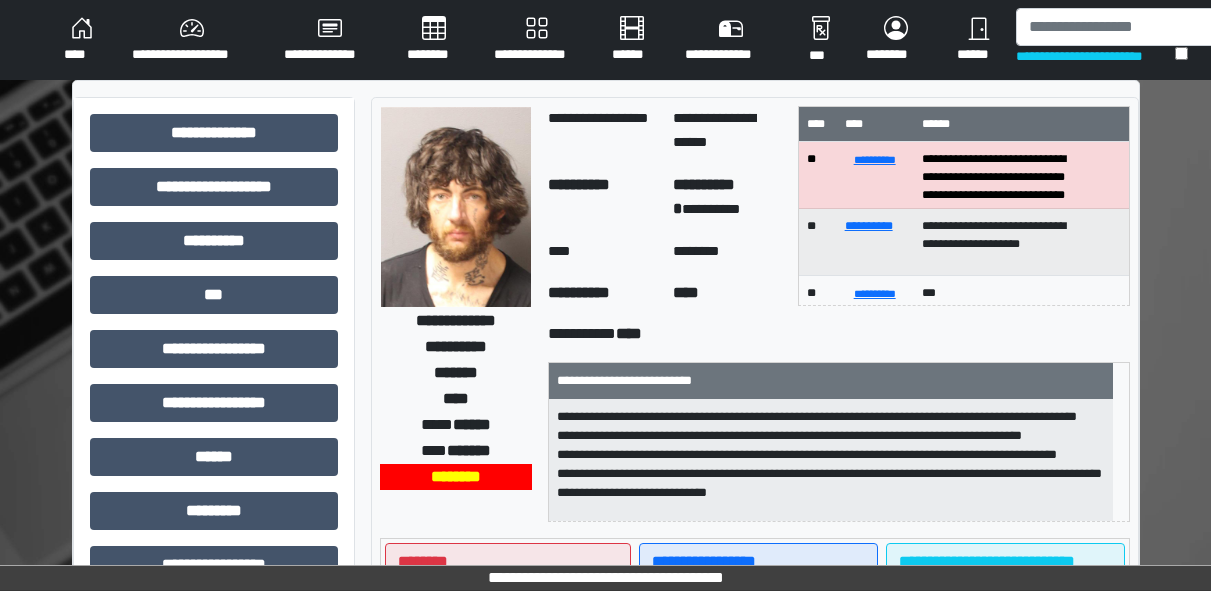 click on "****" at bounding box center [82, 40] 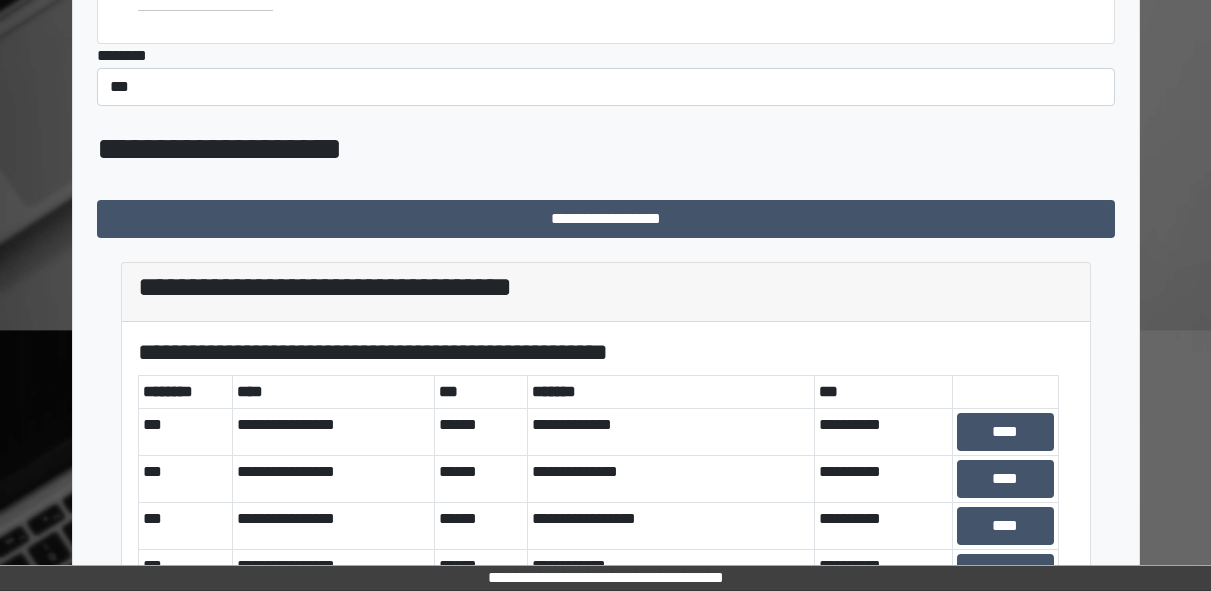 scroll, scrollTop: 810, scrollLeft: 0, axis: vertical 